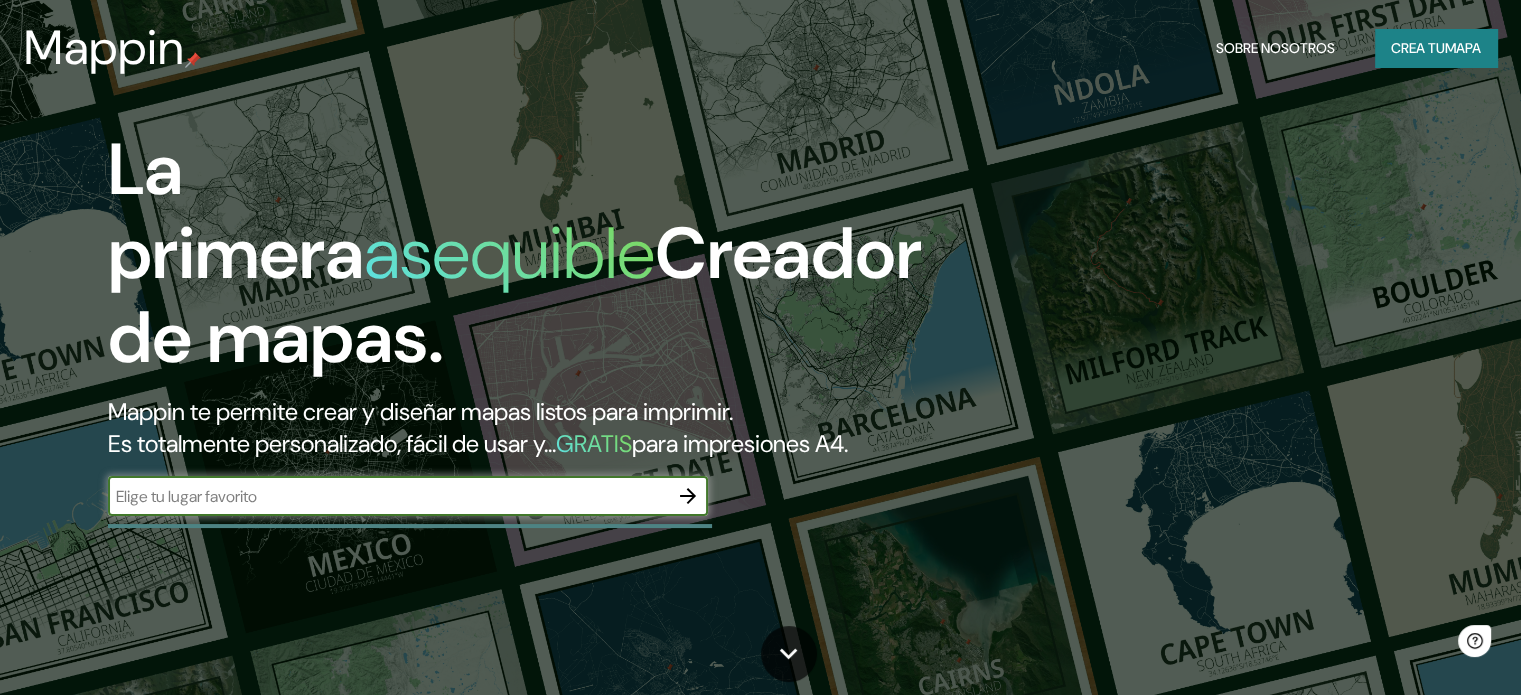 scroll, scrollTop: 0, scrollLeft: 0, axis: both 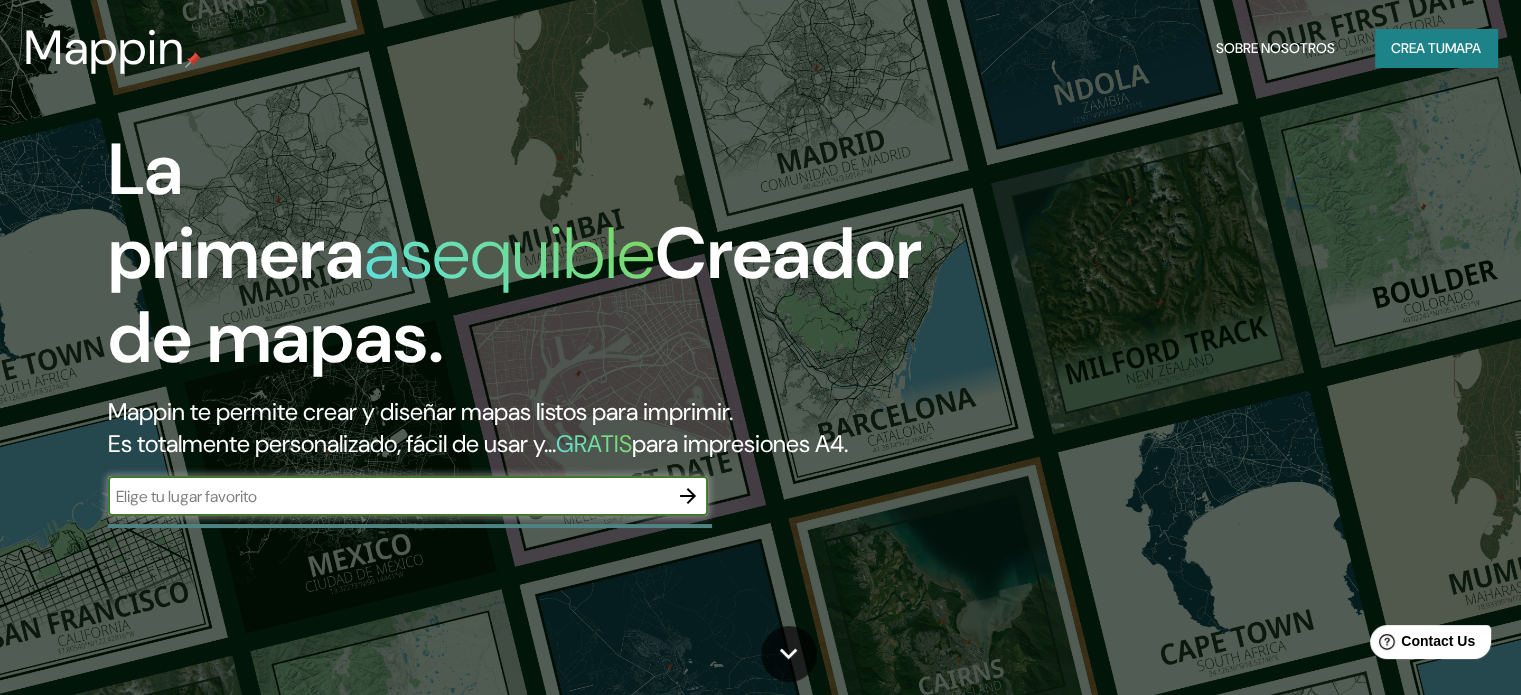 click at bounding box center (388, 496) 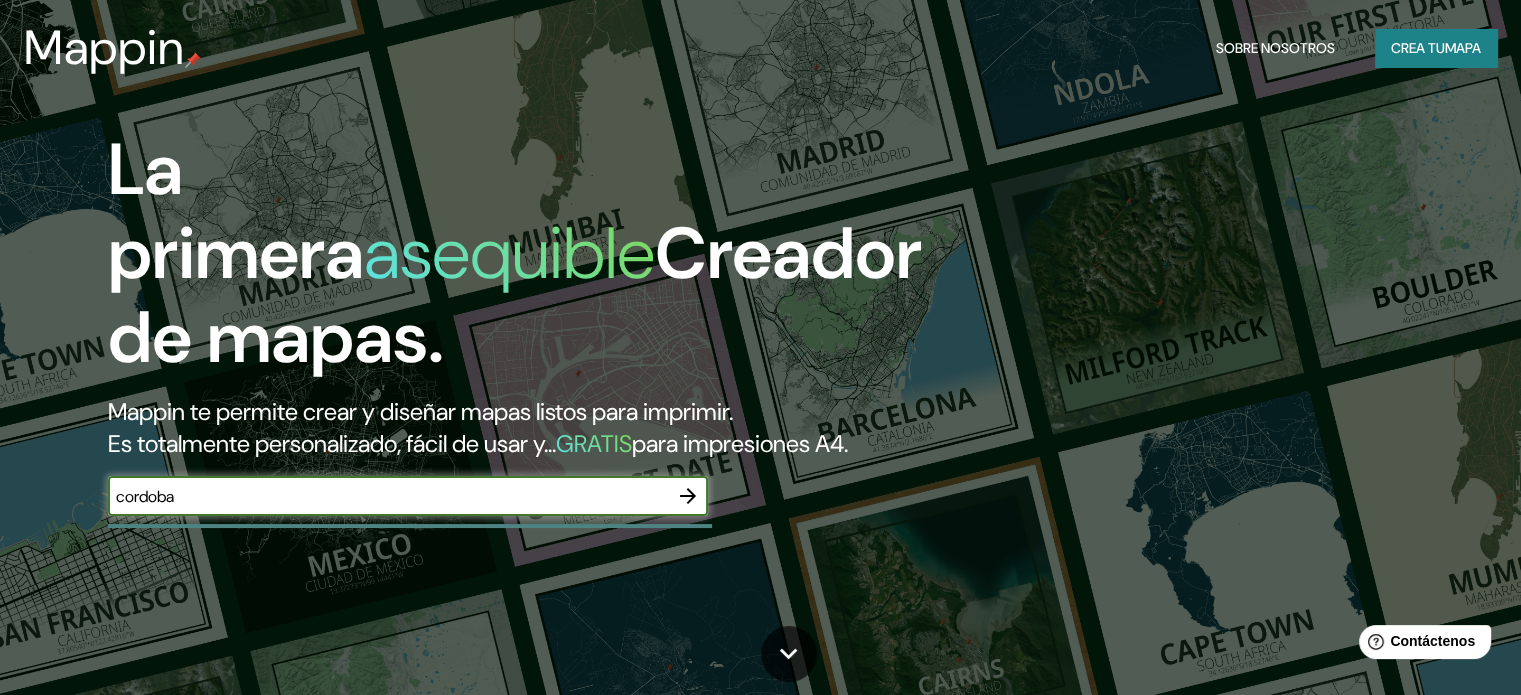 type on "cordoba" 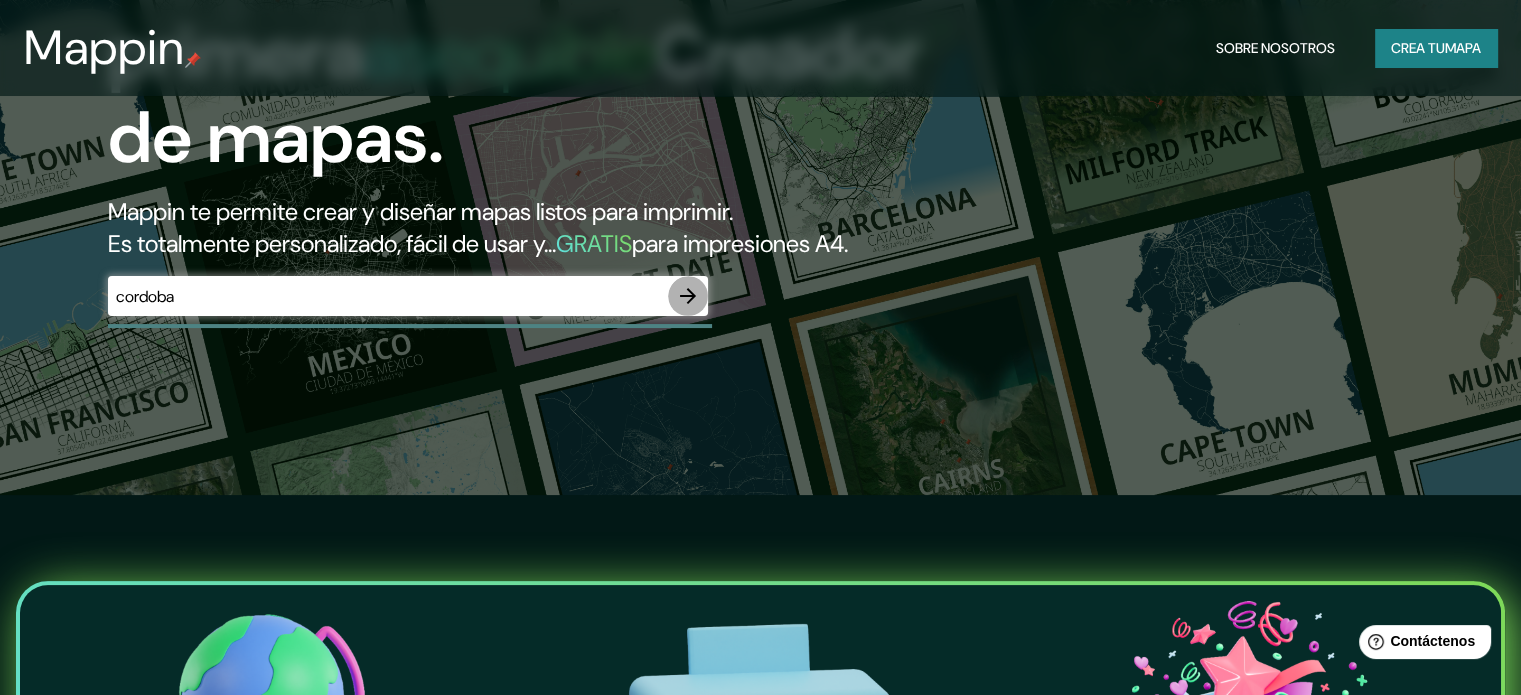 click 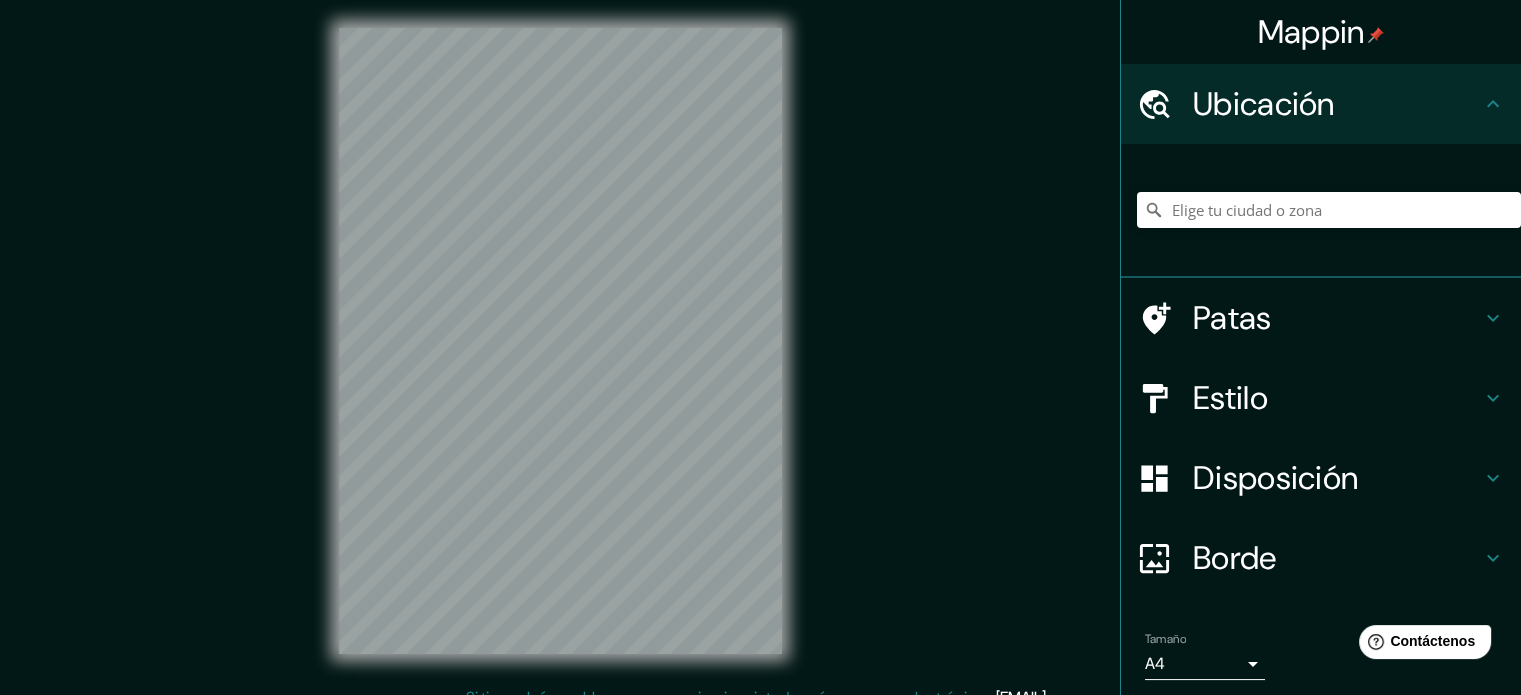 scroll, scrollTop: 0, scrollLeft: 0, axis: both 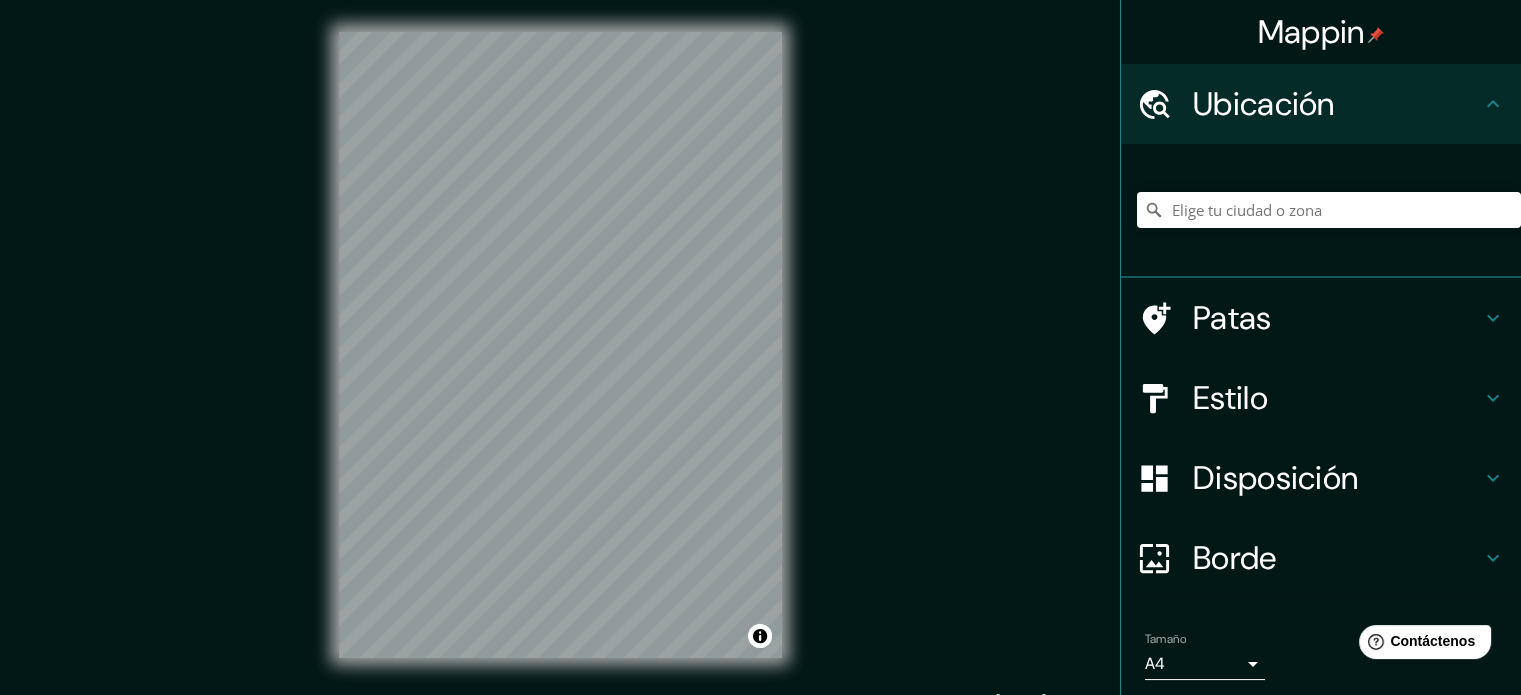 click on "Mappin Ubicación Patas Estilo Disposición Borde Elige un borde.  Consejo  : puedes opacar las capas del marco para crear efectos geniales. Ninguno Simple Transparente Elegante Tamaño A4 single Zoom level too high - zoom in more Crea tu mapa © Mapbox   © OpenStreetMap   Improve this map Si tiene algún problema, sugerencia o inquietud, envíe un correo electrónico a  [EMAIL]  .   . ." at bounding box center (760, 361) 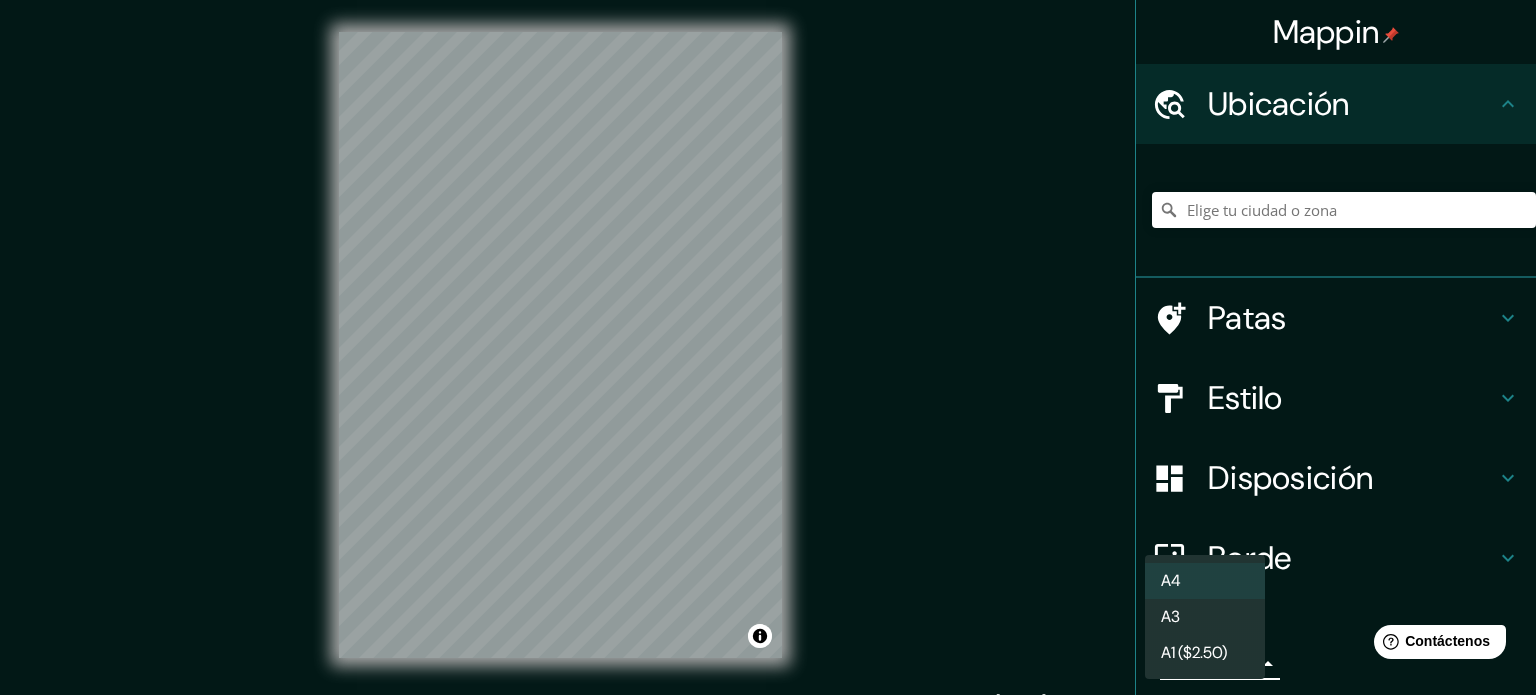 click on "Mappin Ubicación Patas Estilo Disposición Borde Elige un borde.  Consejo  : puedes opacar las capas del marco para crear efectos geniales. Ninguno Simple Transparente Elegante Tamaño A4 single Crea tu mapa © Mapbox   © OpenStreetMap   Improve this map Si tiene algún problema, sugerencia o inquietud, envíe un correo electrónico a  [EMAIL]  .   . . Texto original Valora esta traducción Tu opinión servirá para ayudar a mejorar el Traductor de Google A4 A3 A1 ($2.50)" at bounding box center (768, 347) 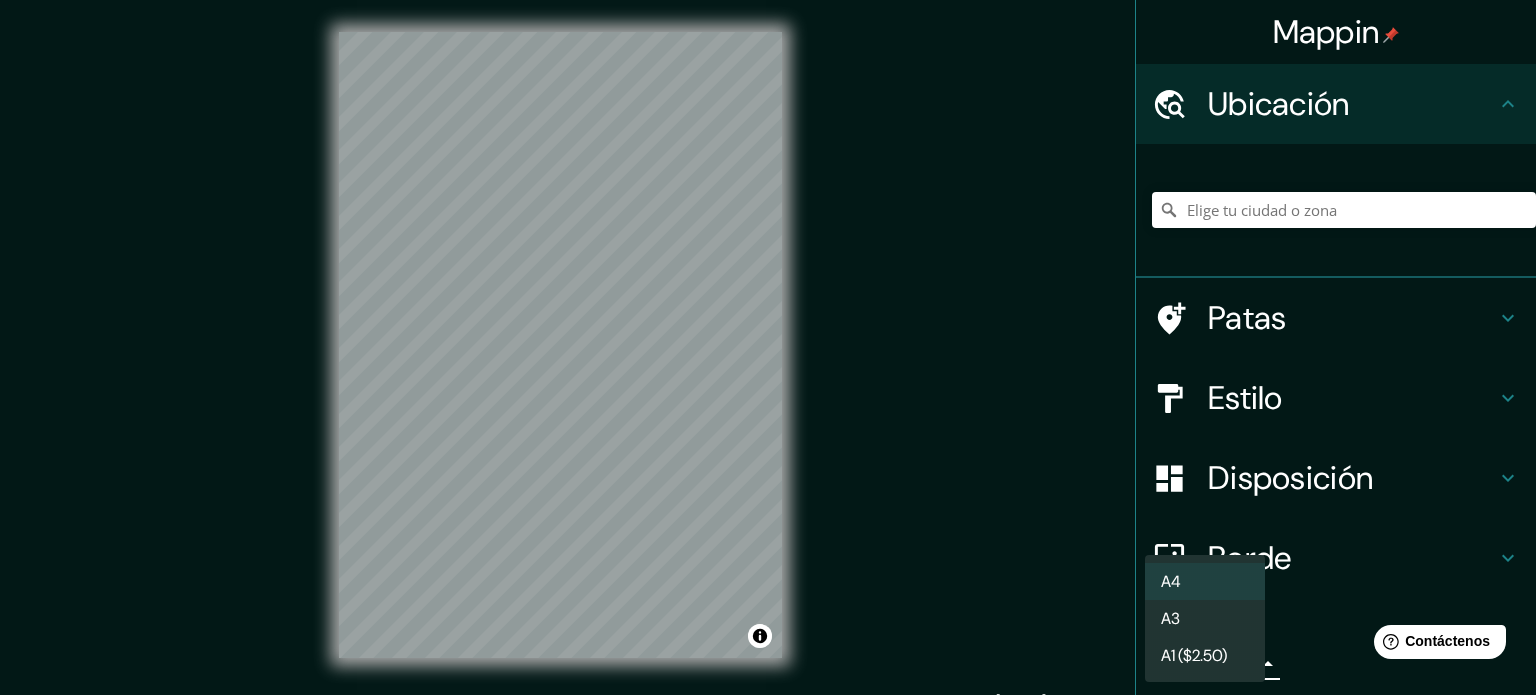 click on "A3" at bounding box center [1205, 618] 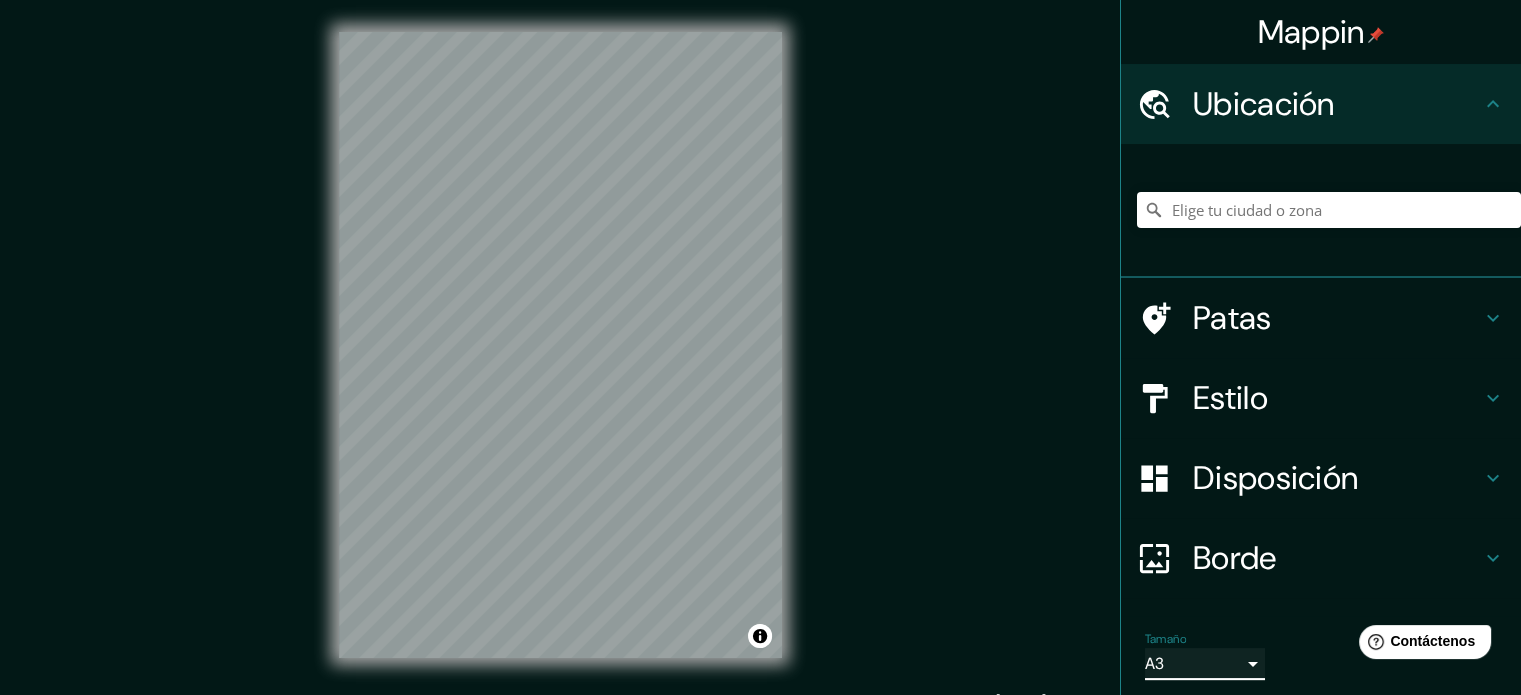 scroll, scrollTop: 69, scrollLeft: 0, axis: vertical 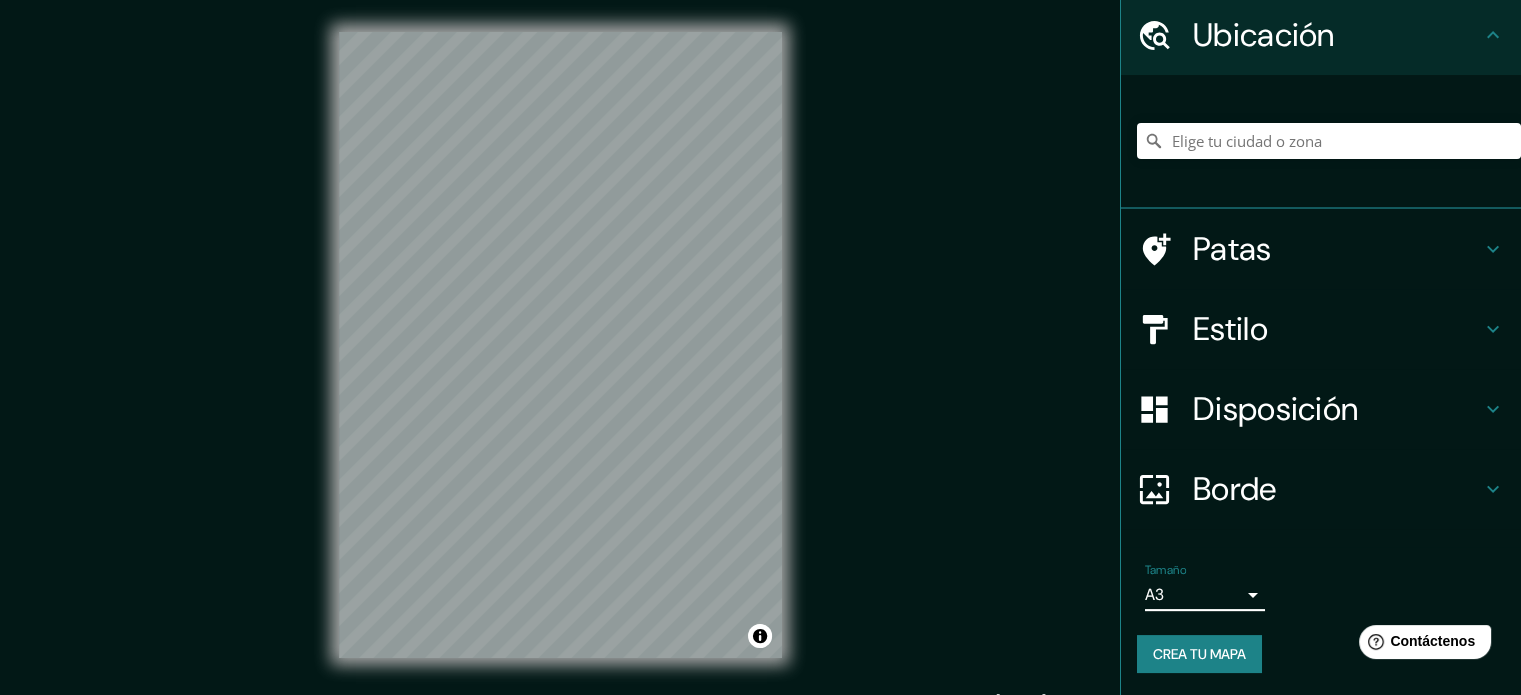 click on "Mappin Ubicación Patas Estilo Disposición Borde Elige un borde.  Consejo  : puedes opacar las capas del marco para crear efectos geniales. Ninguno Simple Transparente Elegante Tamaño A3 a4 Crea tu mapa © Mapbox   © OpenStreetMap   Improve this map Si tiene algún problema, sugerencia o inquietud, envíe un correo electrónico a  [EMAIL]  .   . . Texto original Valora esta traducción Tu opinión servirá para ayudar a mejorar el Traductor de Google" at bounding box center (760, 347) 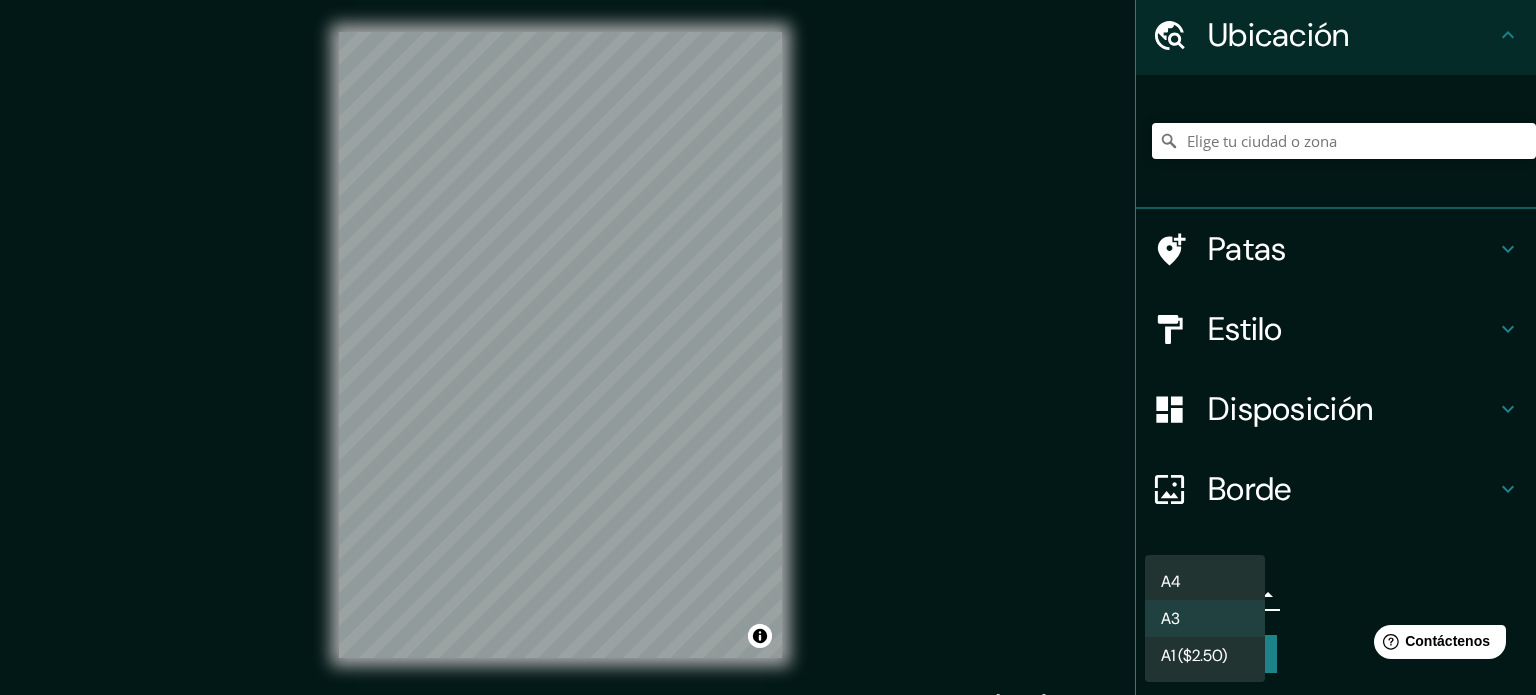 click on "A4" at bounding box center [1171, 581] 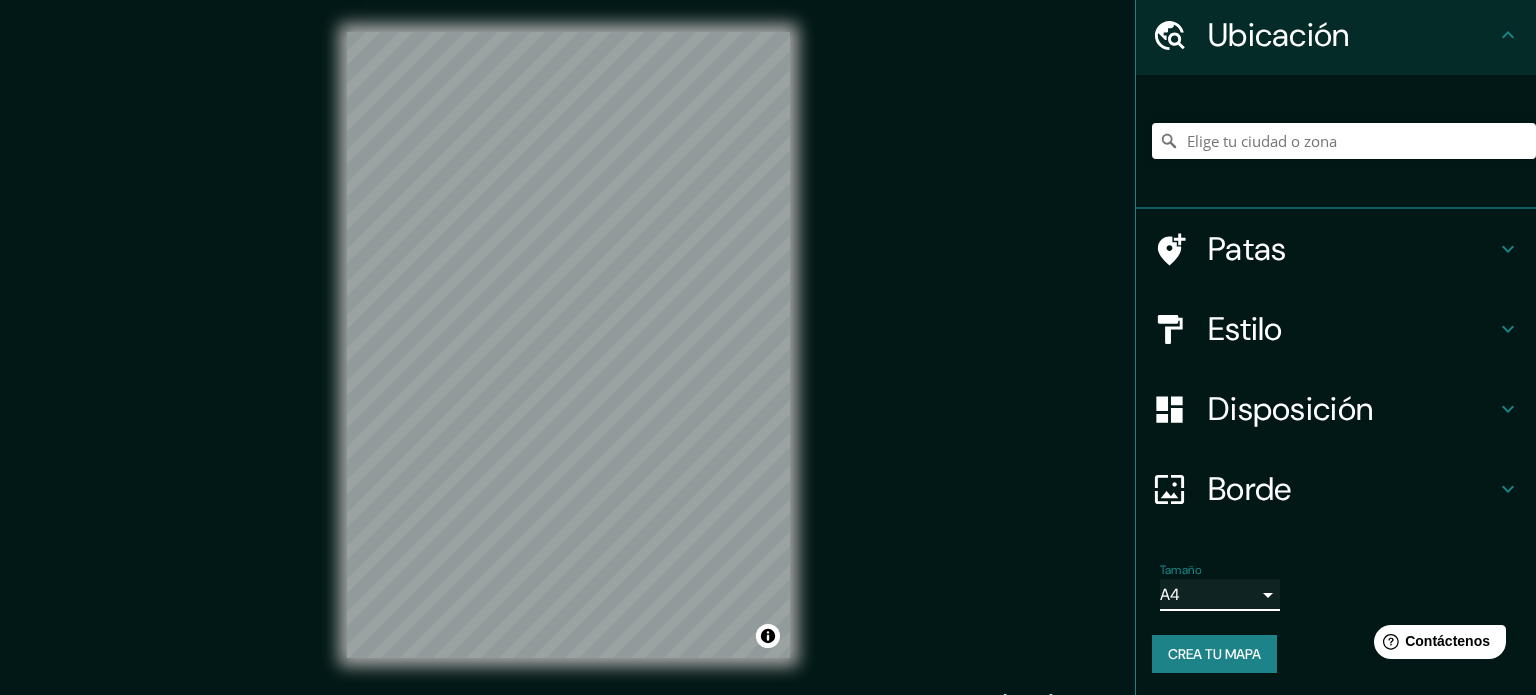 type on "single" 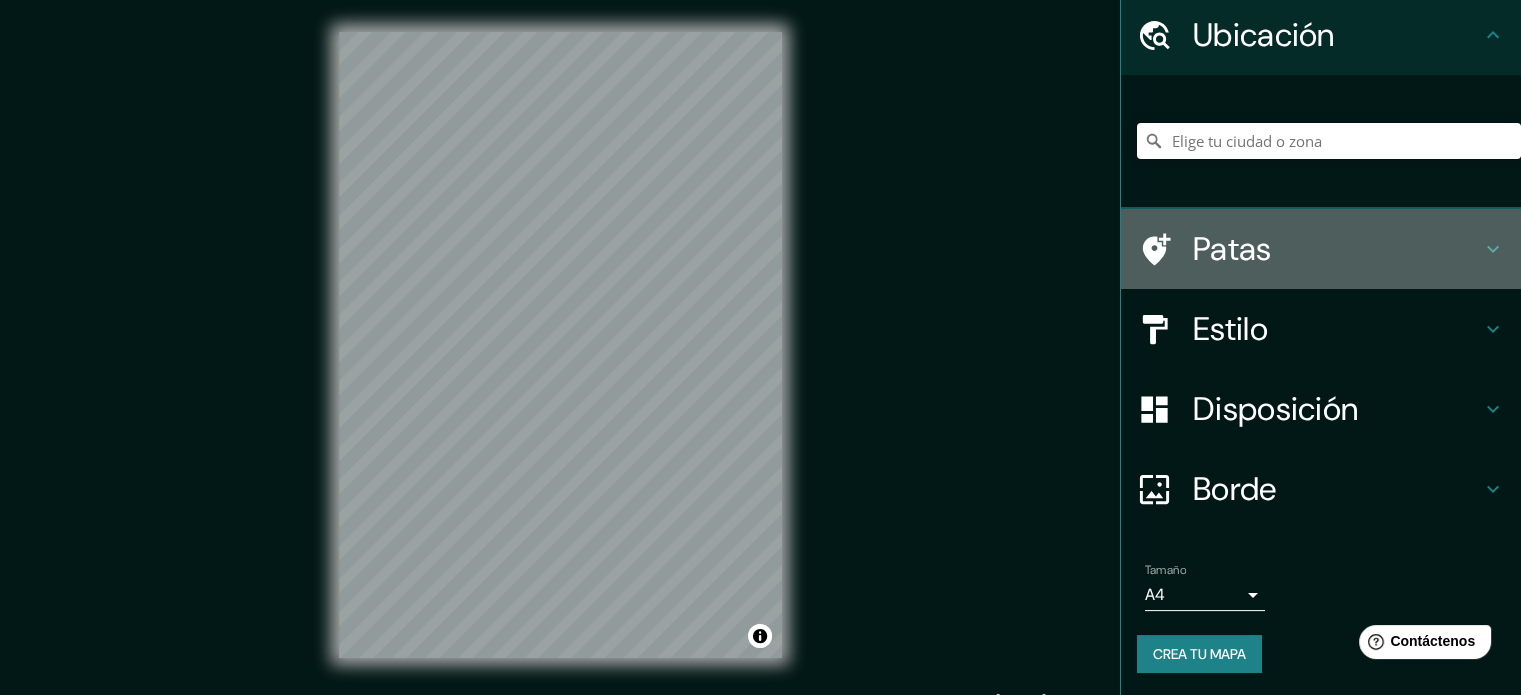 click on "Patas" at bounding box center [1337, 249] 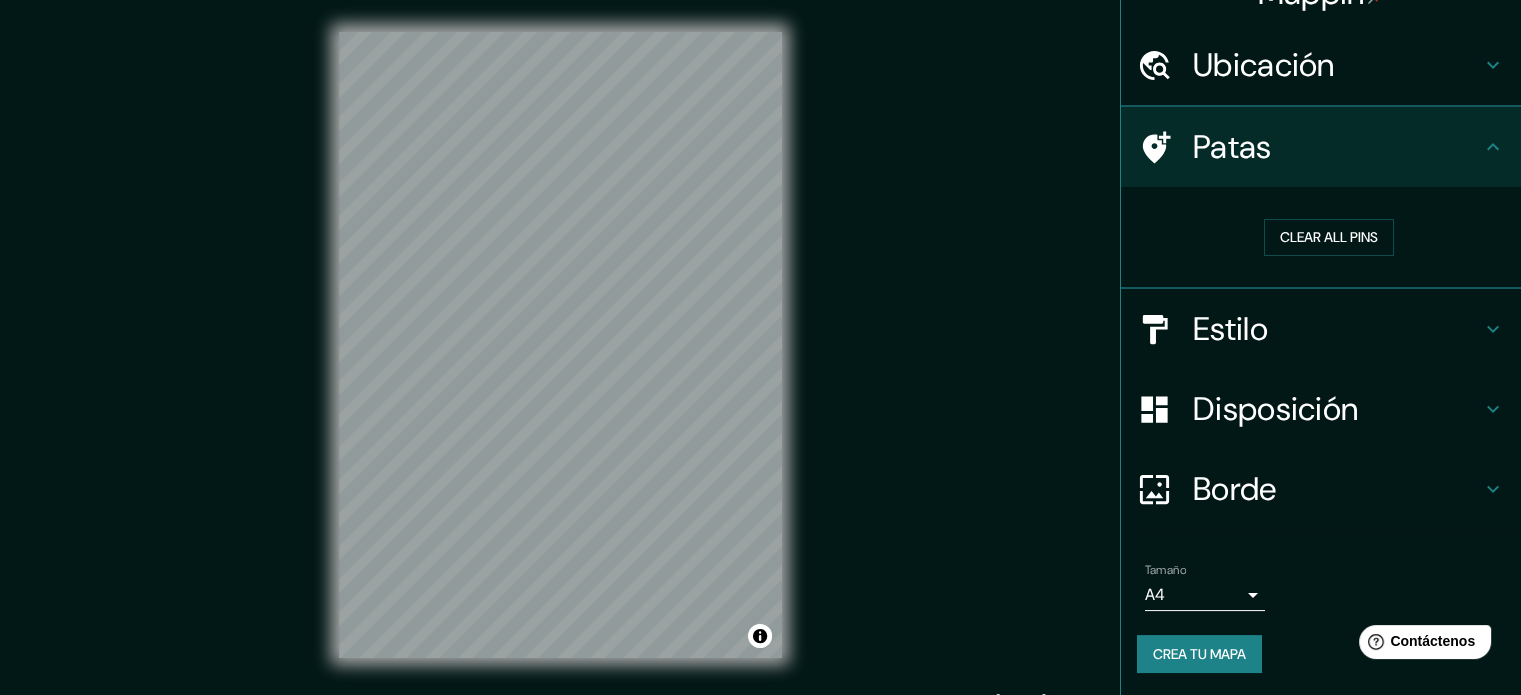 scroll, scrollTop: 40, scrollLeft: 0, axis: vertical 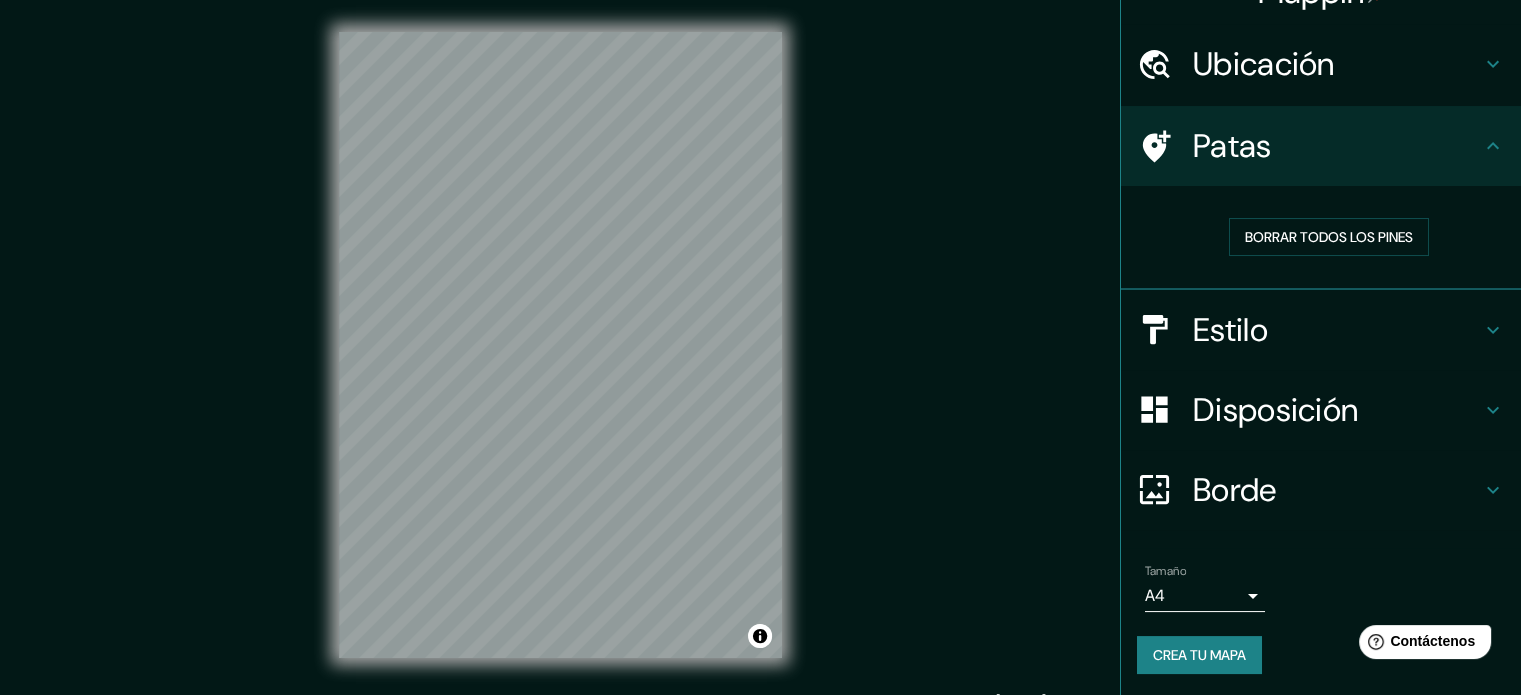 click on "Patas" at bounding box center (1337, 146) 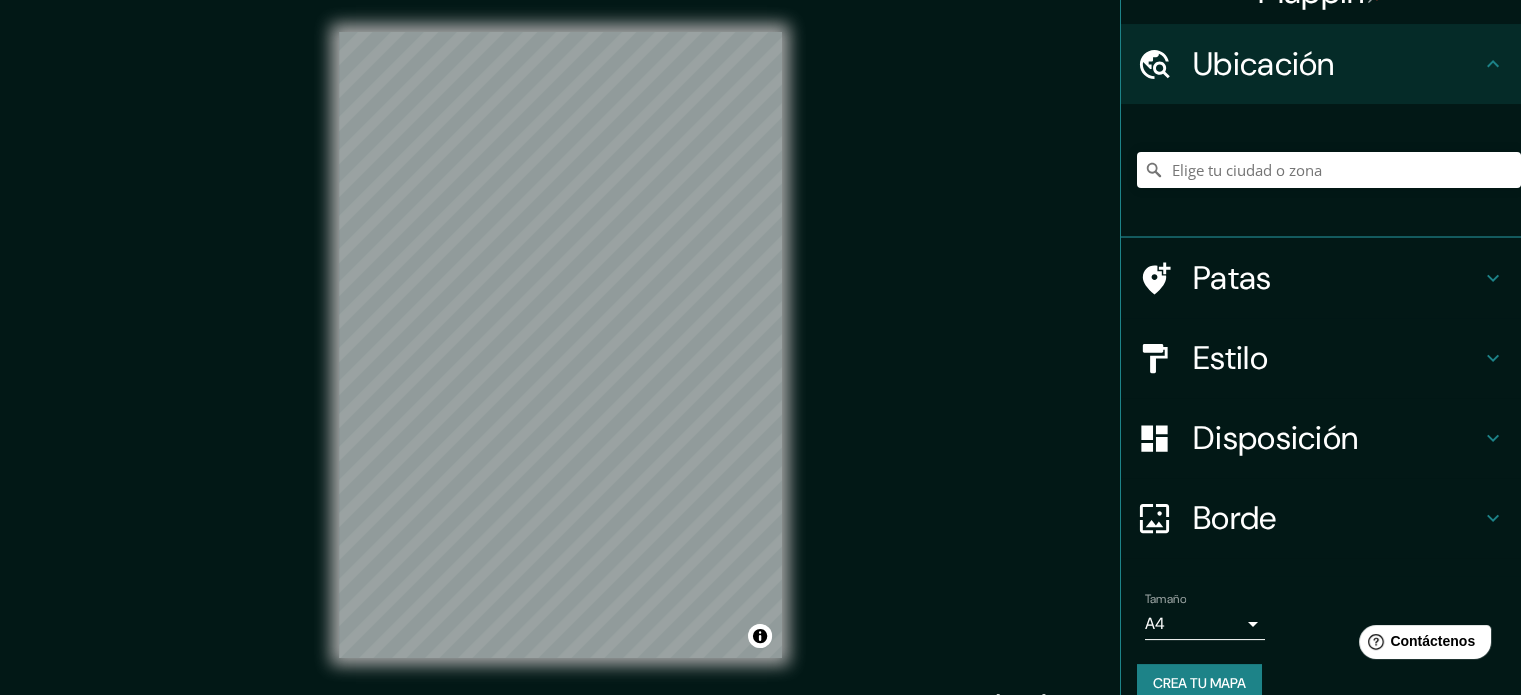 click on "Ubicación" at bounding box center (1337, 64) 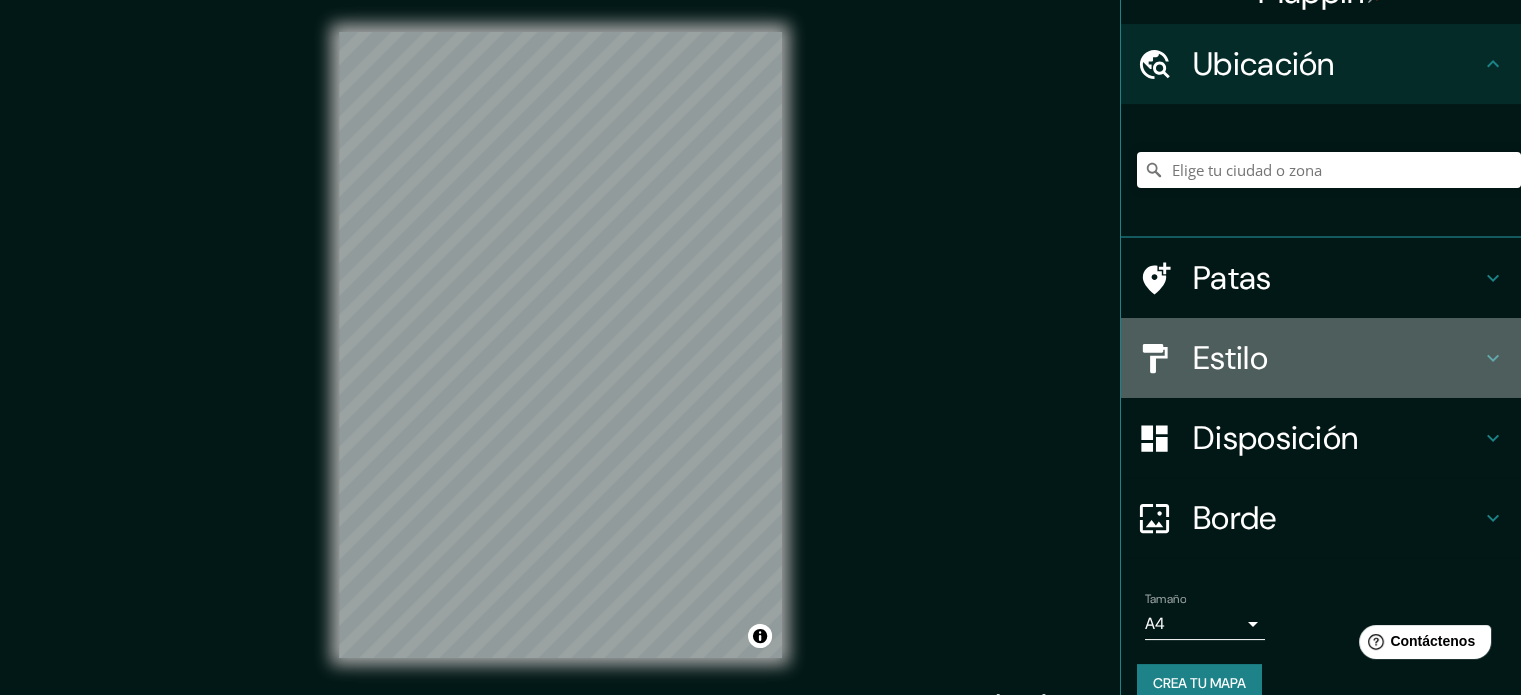 click on "Estilo" at bounding box center [1337, 358] 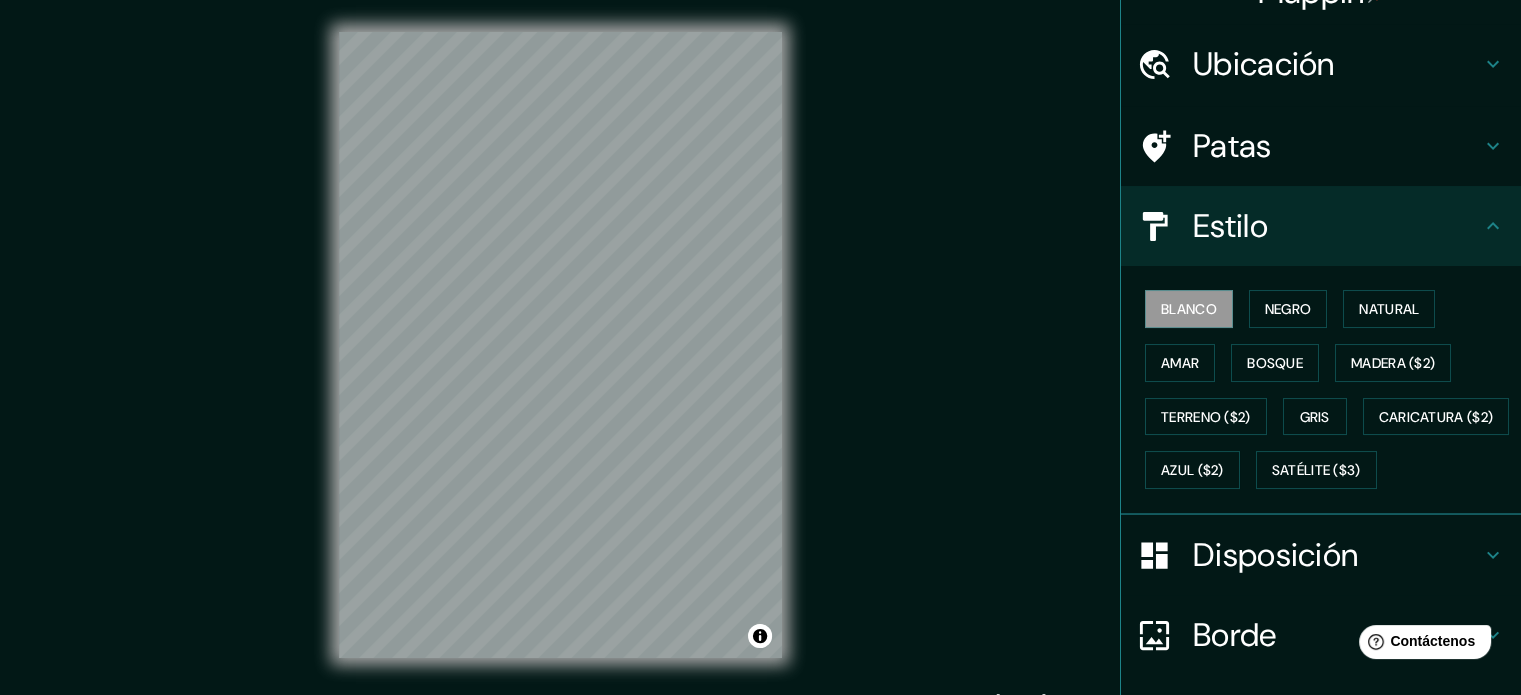 click on "Estilo" at bounding box center [1321, 226] 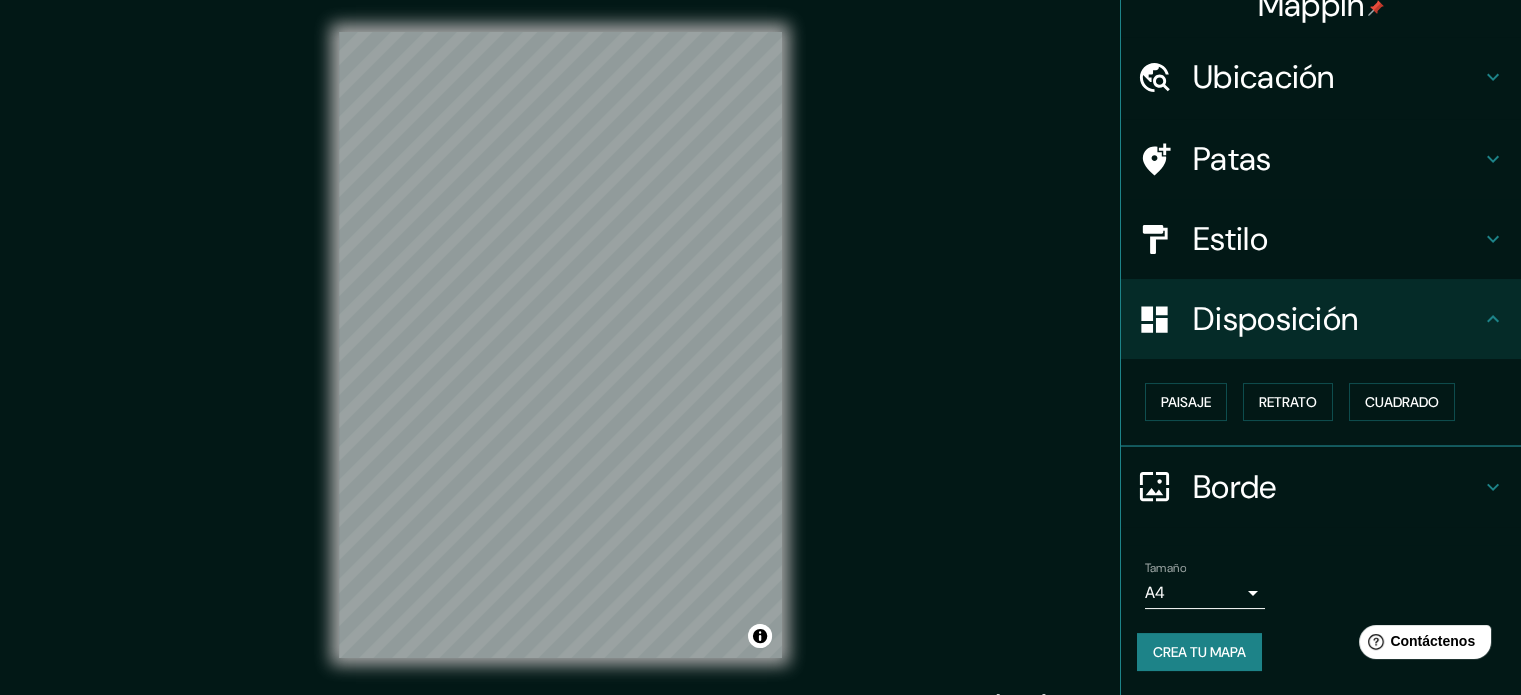 scroll, scrollTop: 24, scrollLeft: 0, axis: vertical 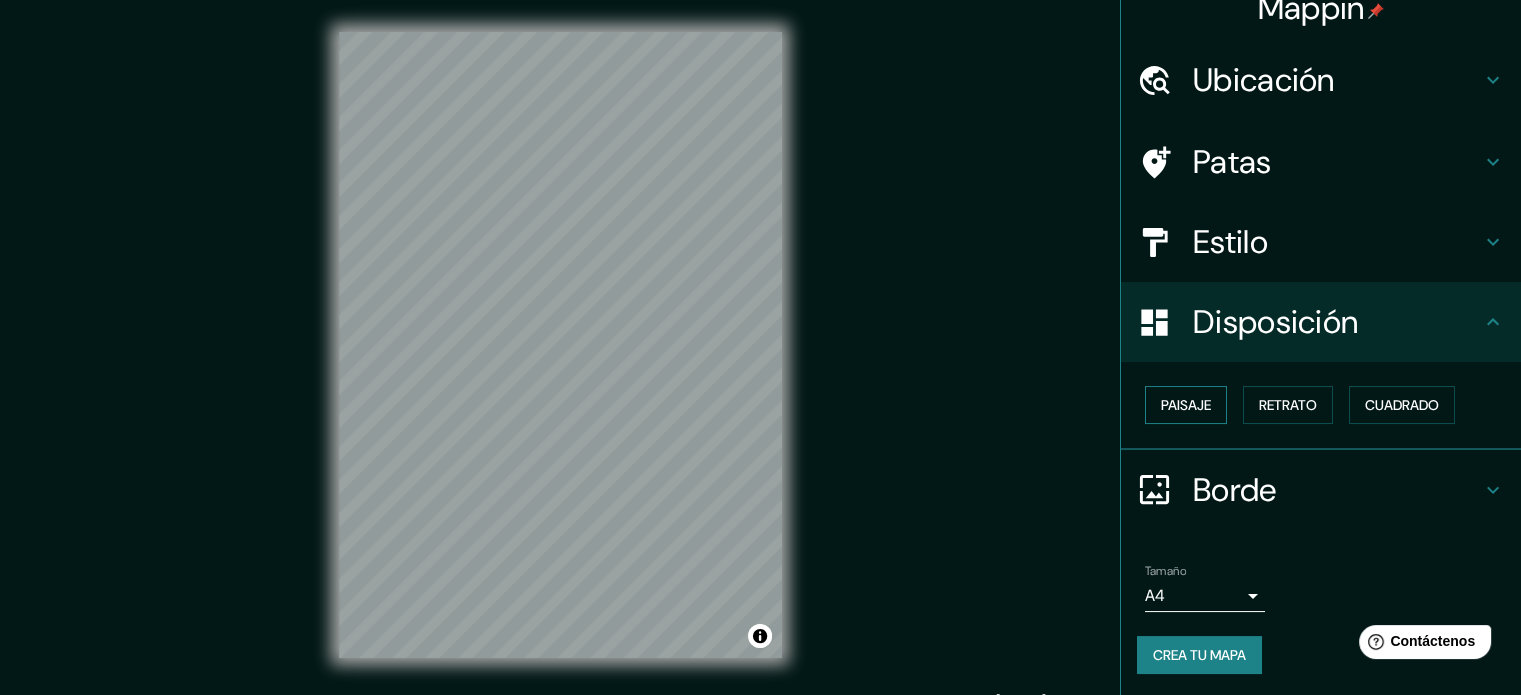 click on "Paisaje" at bounding box center [1186, 405] 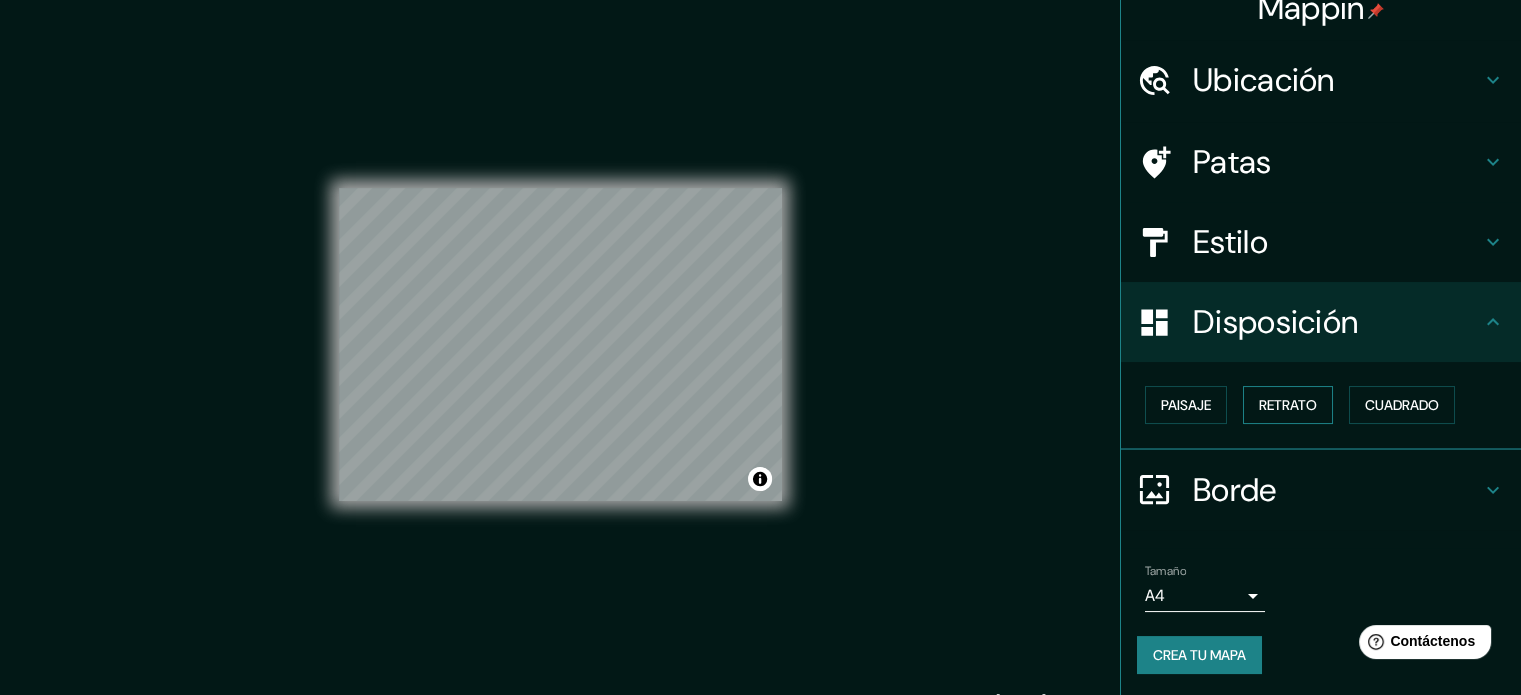 click on "Retrato" at bounding box center [1288, 405] 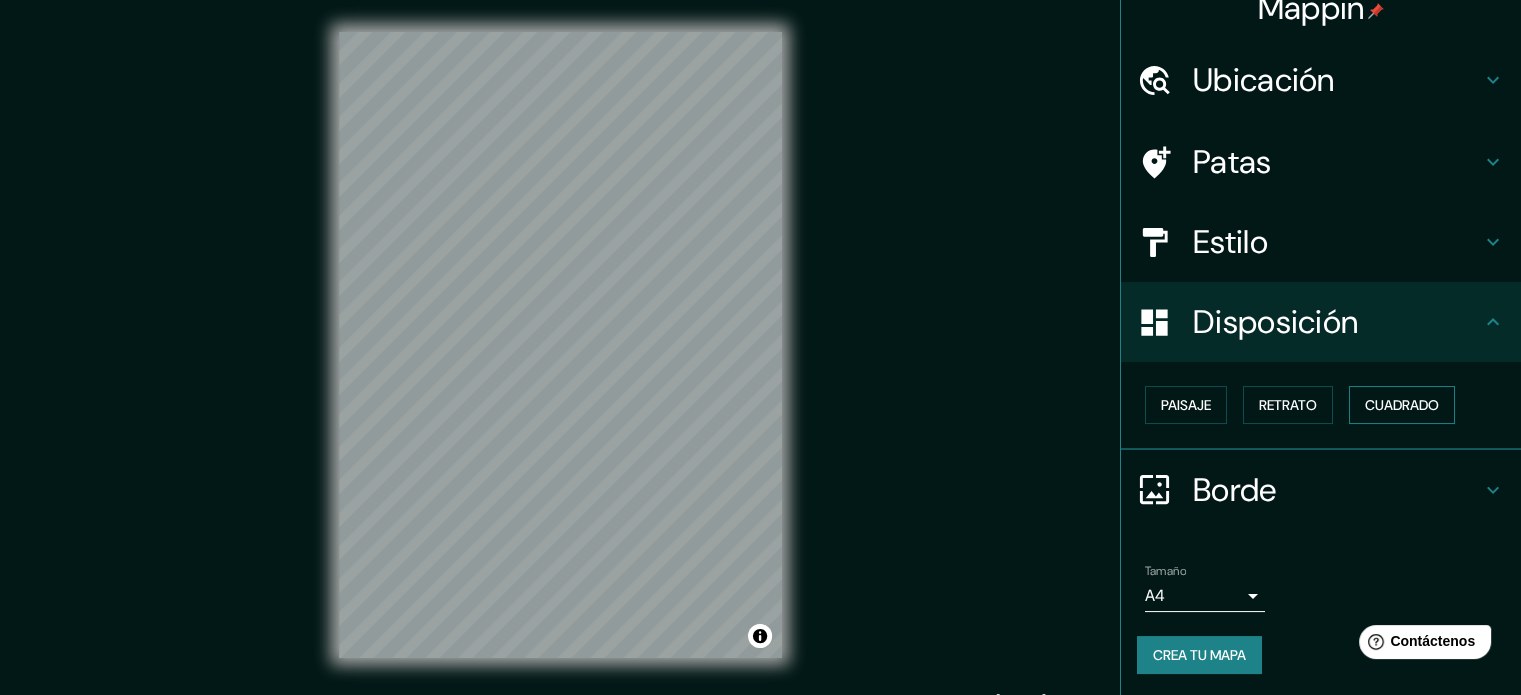 click on "Cuadrado" at bounding box center [1402, 405] 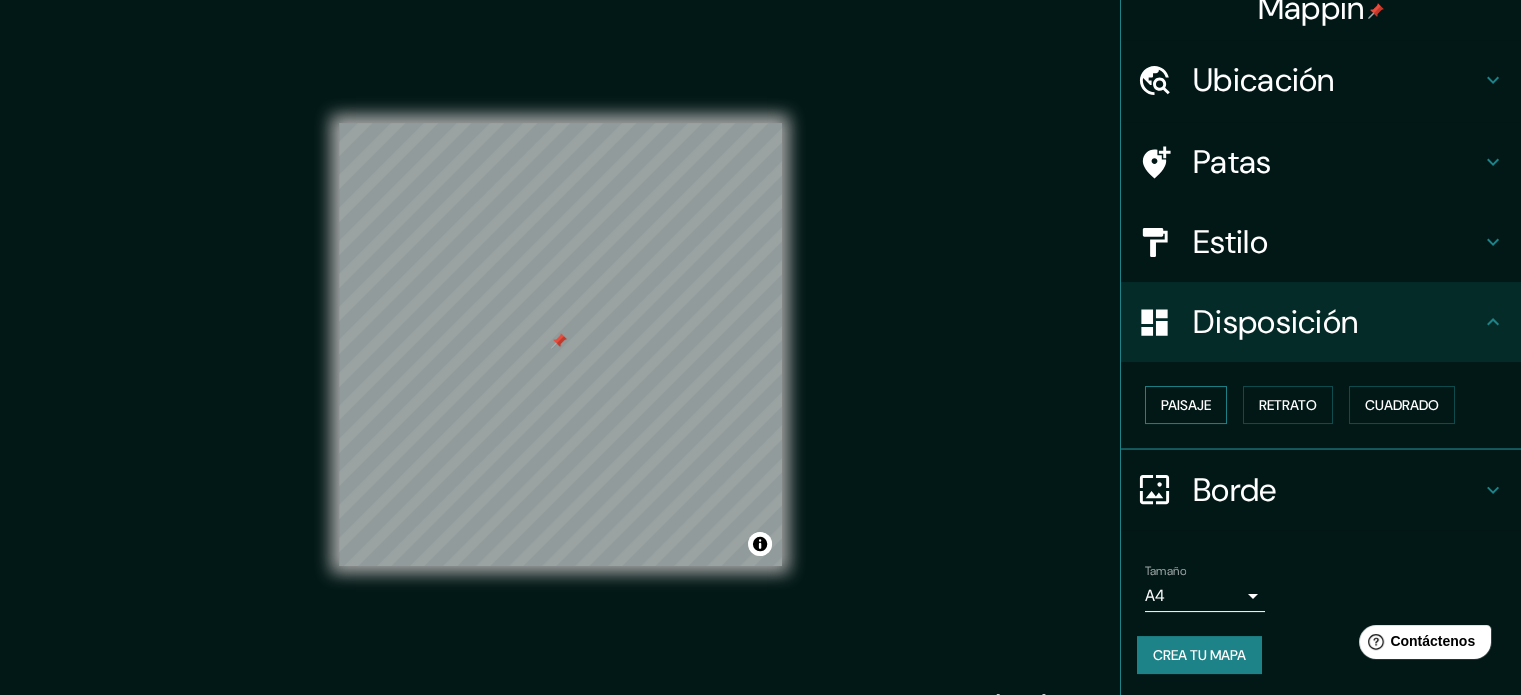 click on "Paisaje" at bounding box center [1186, 405] 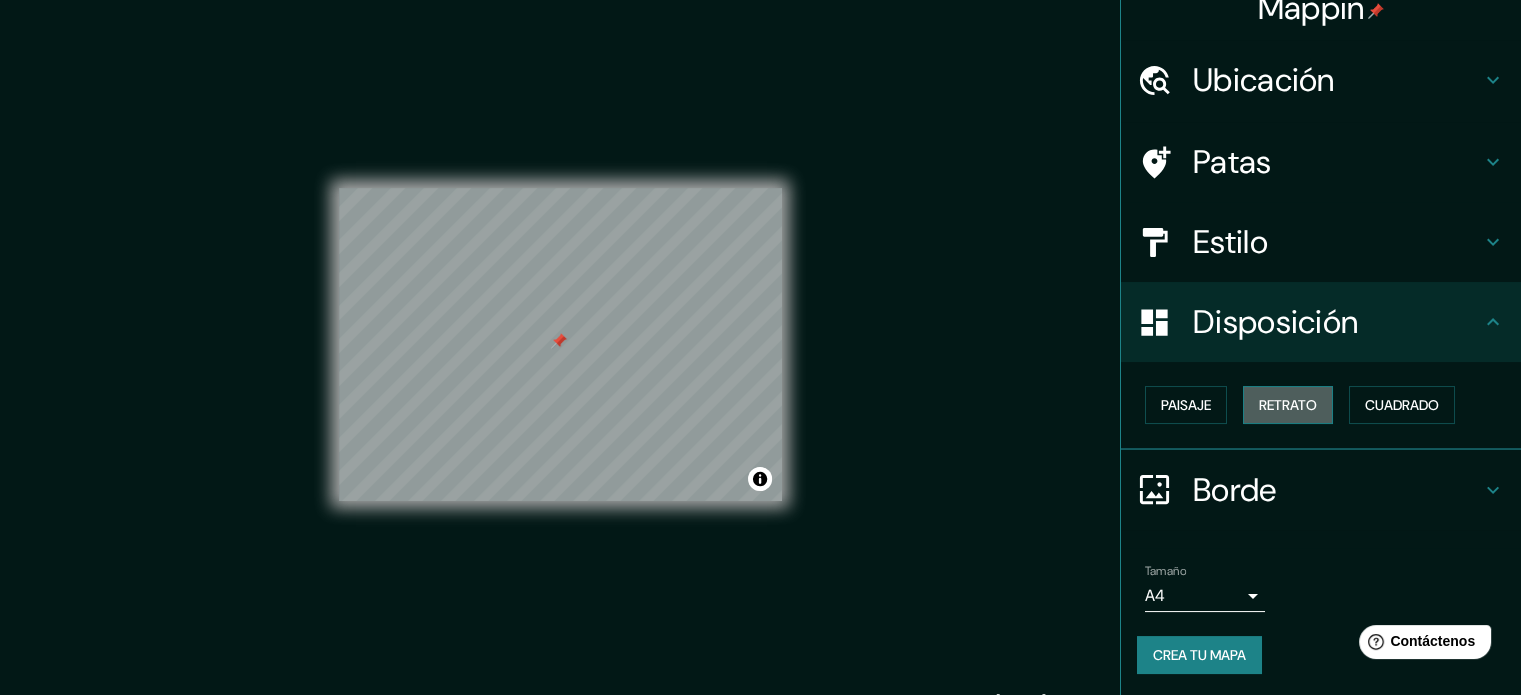 click on "Retrato" at bounding box center [1288, 405] 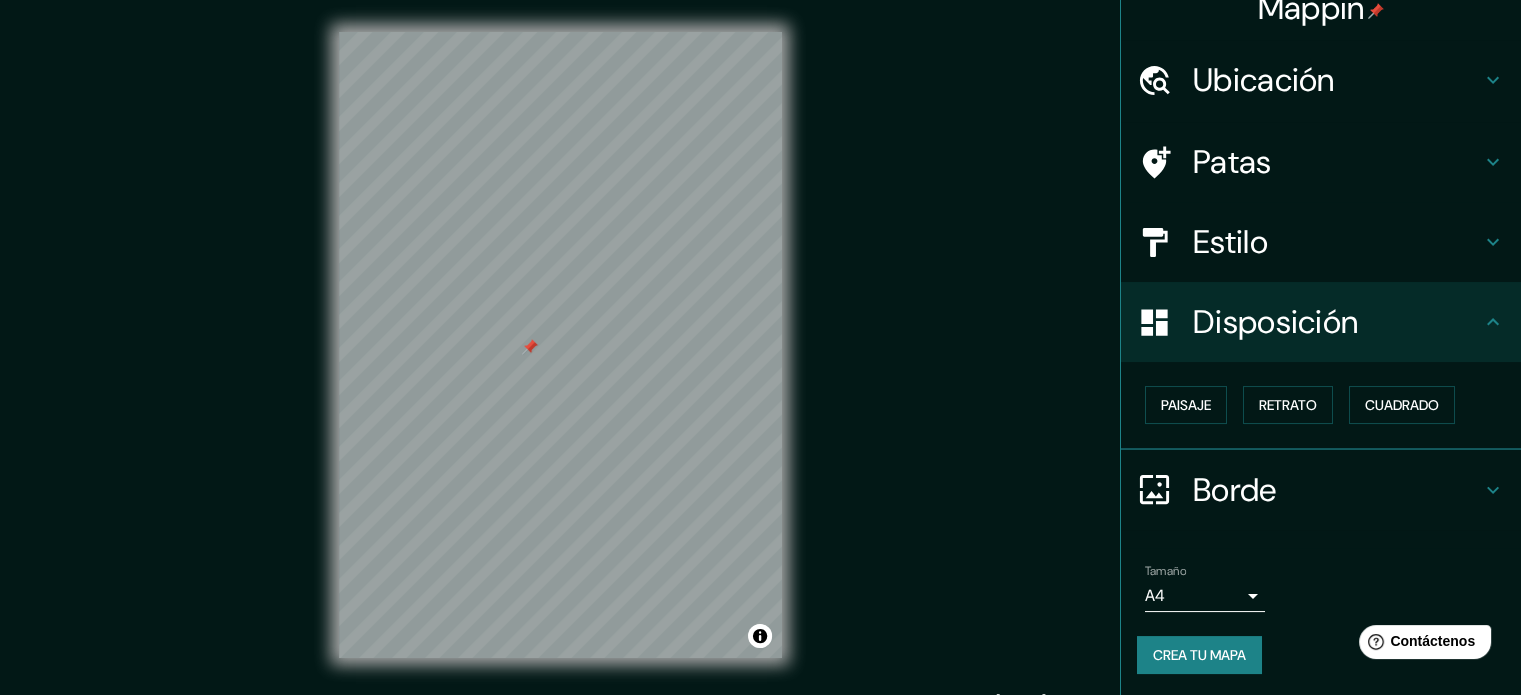 click on "Ubicación" at bounding box center [1321, 80] 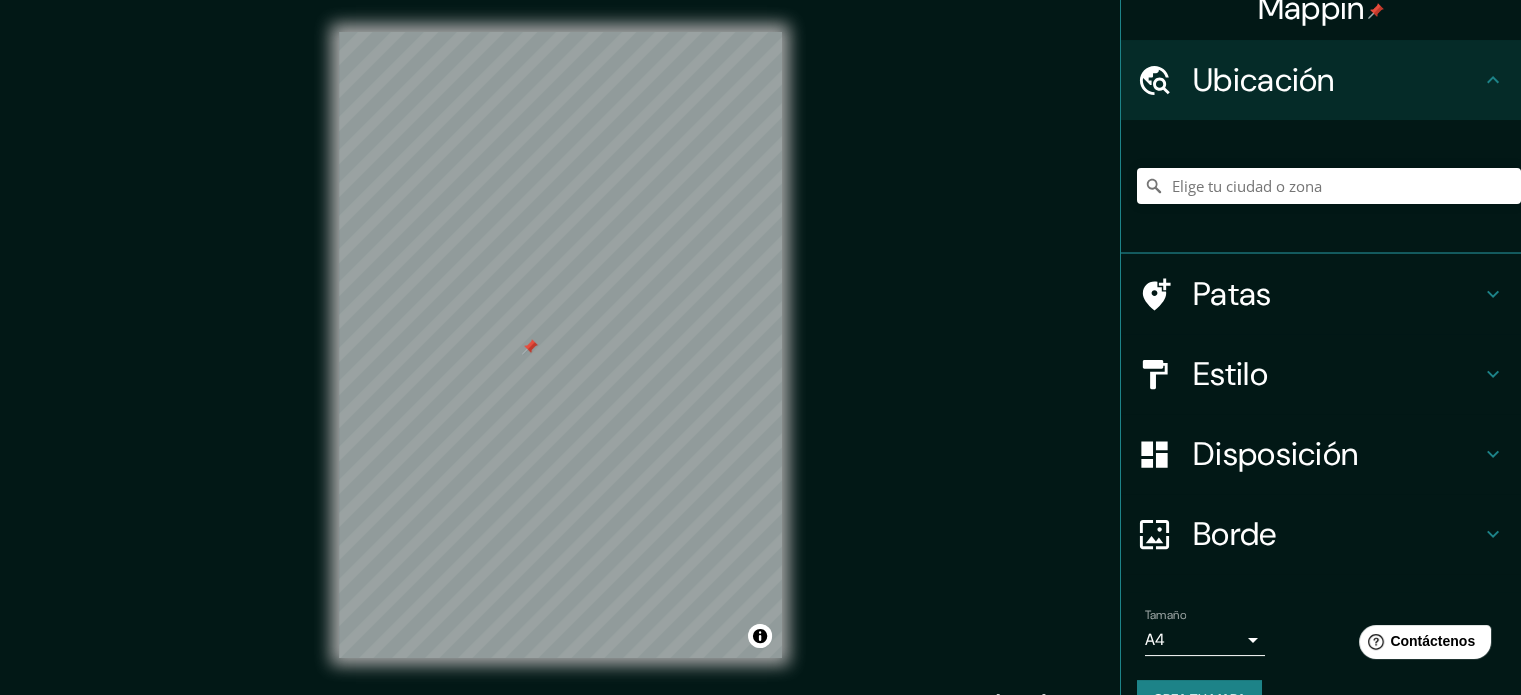 click at bounding box center (530, 347) 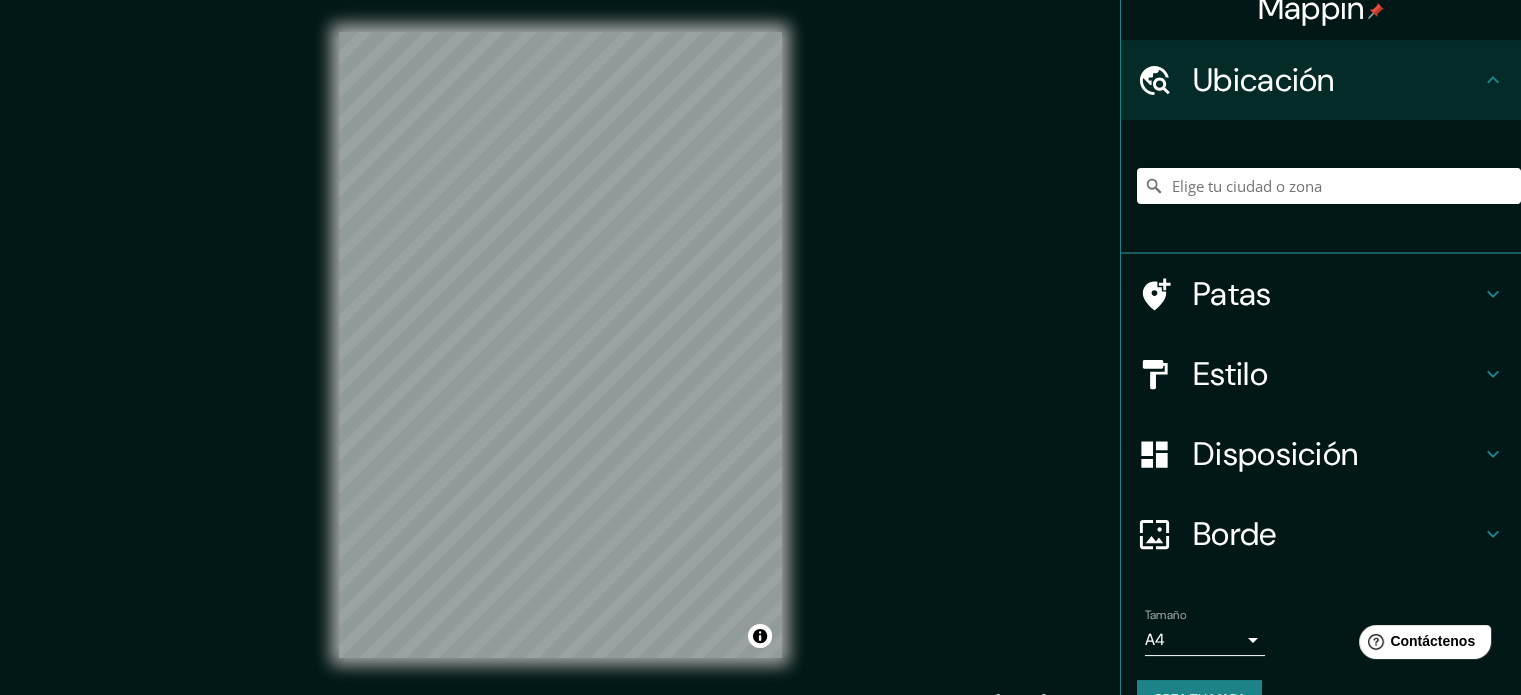 click on "Ubicación" at bounding box center (1264, 80) 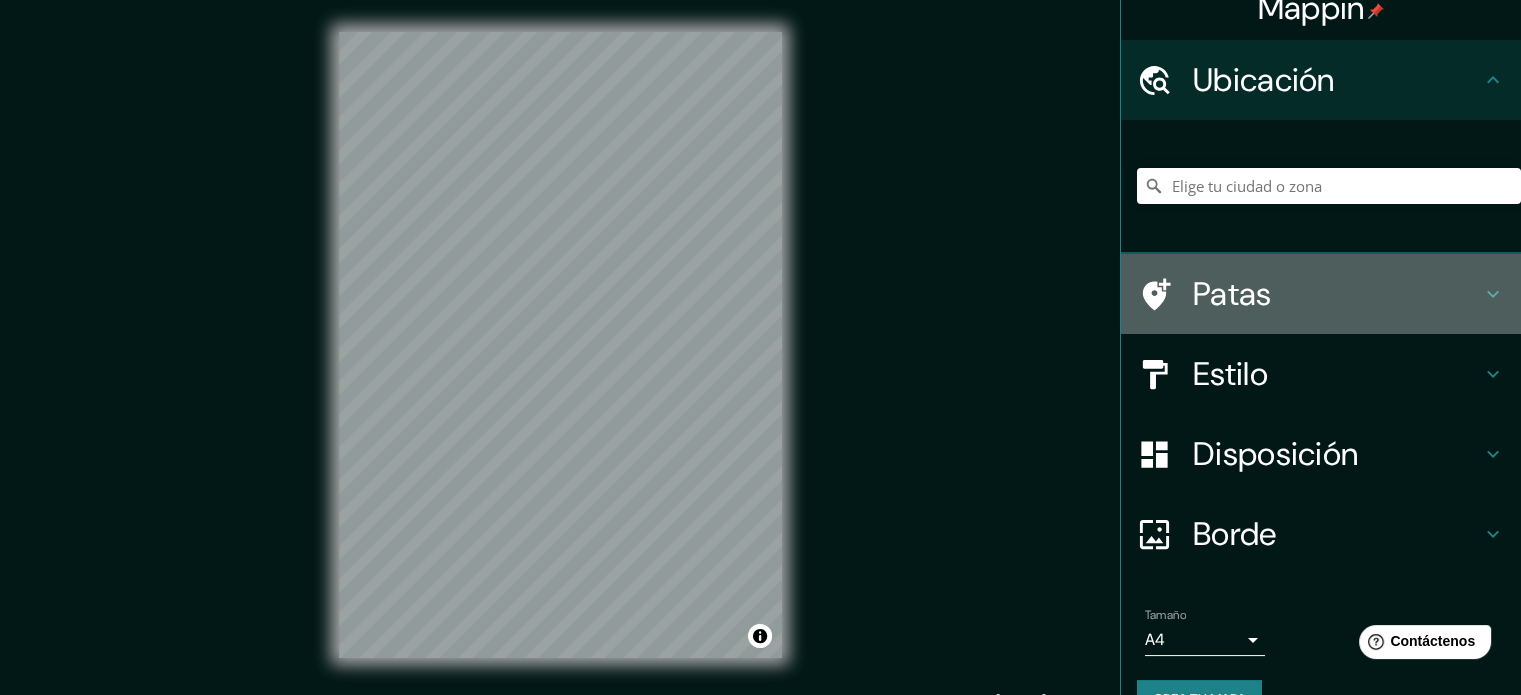 click on "Patas" at bounding box center (1232, 294) 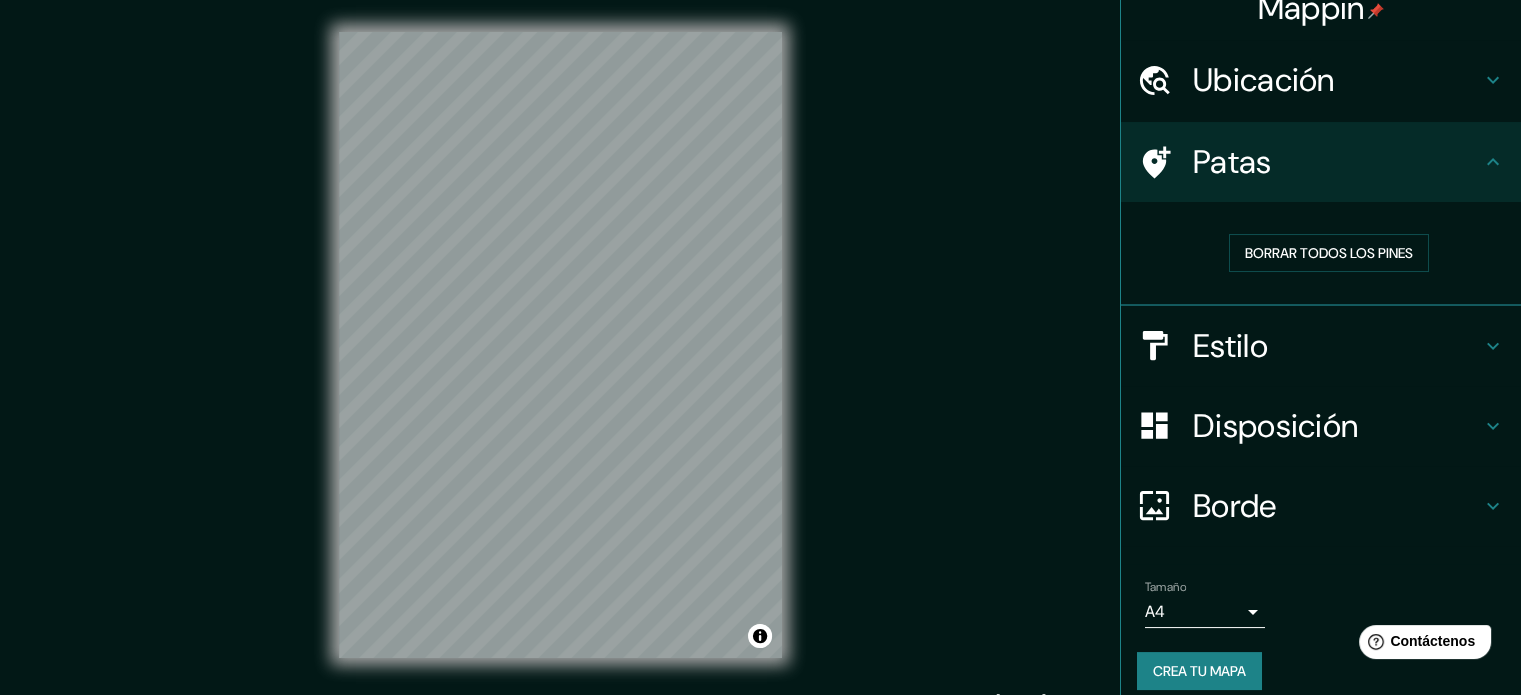 click on "Patas" at bounding box center (1337, 162) 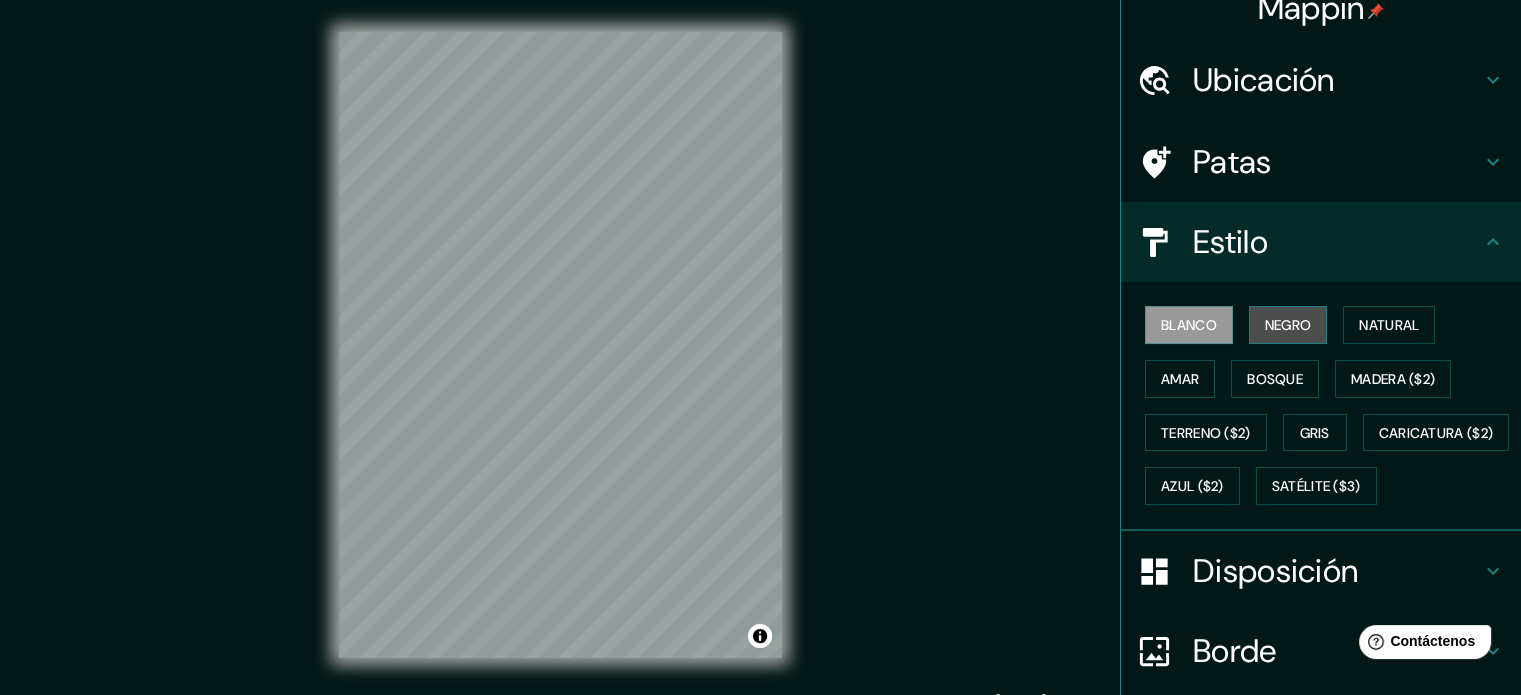 click on "Negro" at bounding box center (1288, 325) 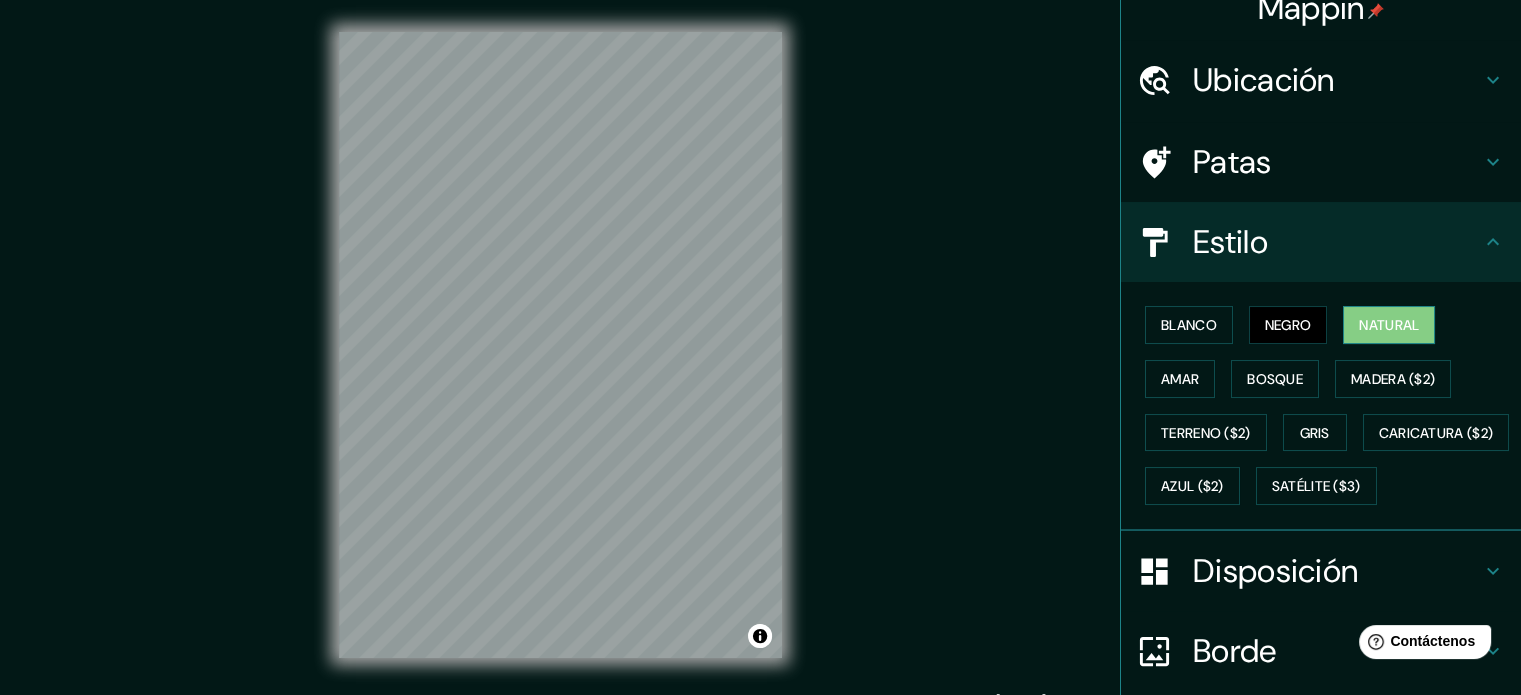 click on "Natural" at bounding box center (1389, 325) 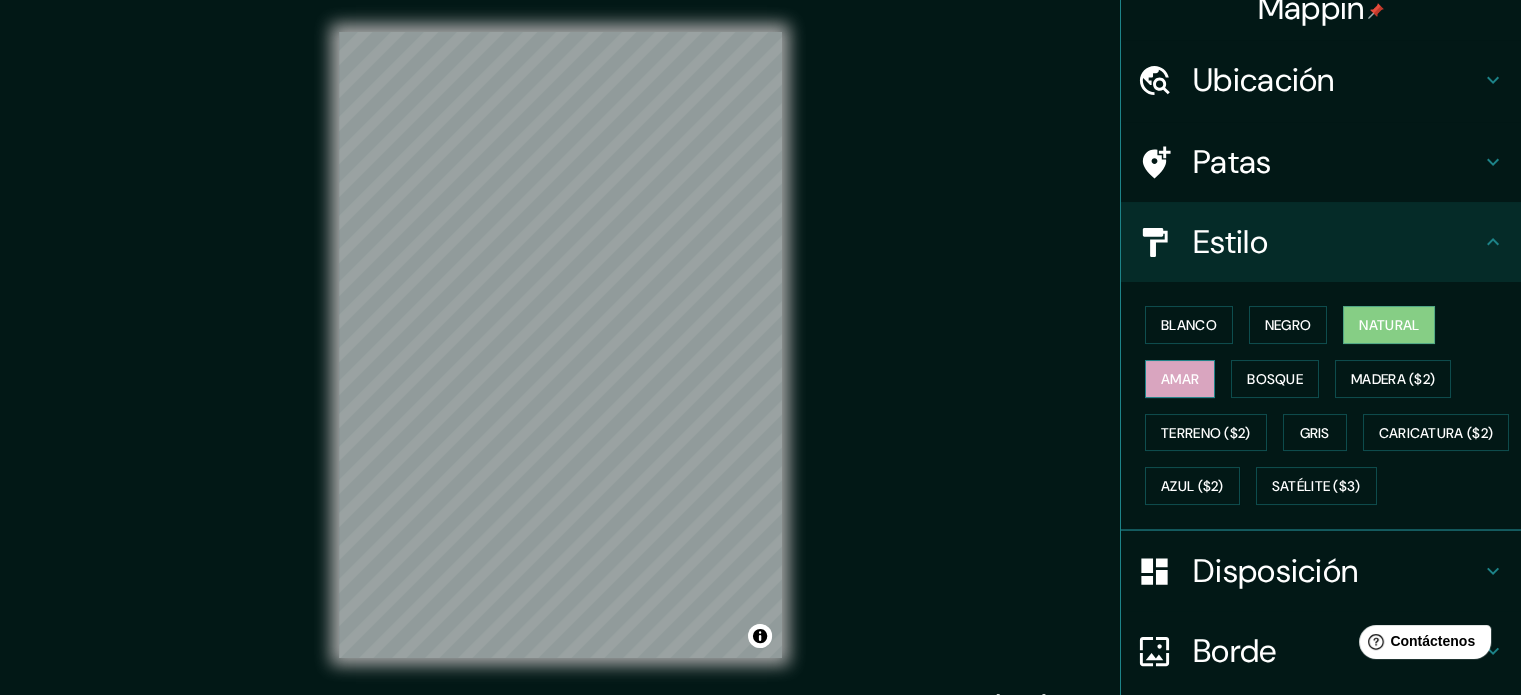 click on "Amar" at bounding box center [1180, 379] 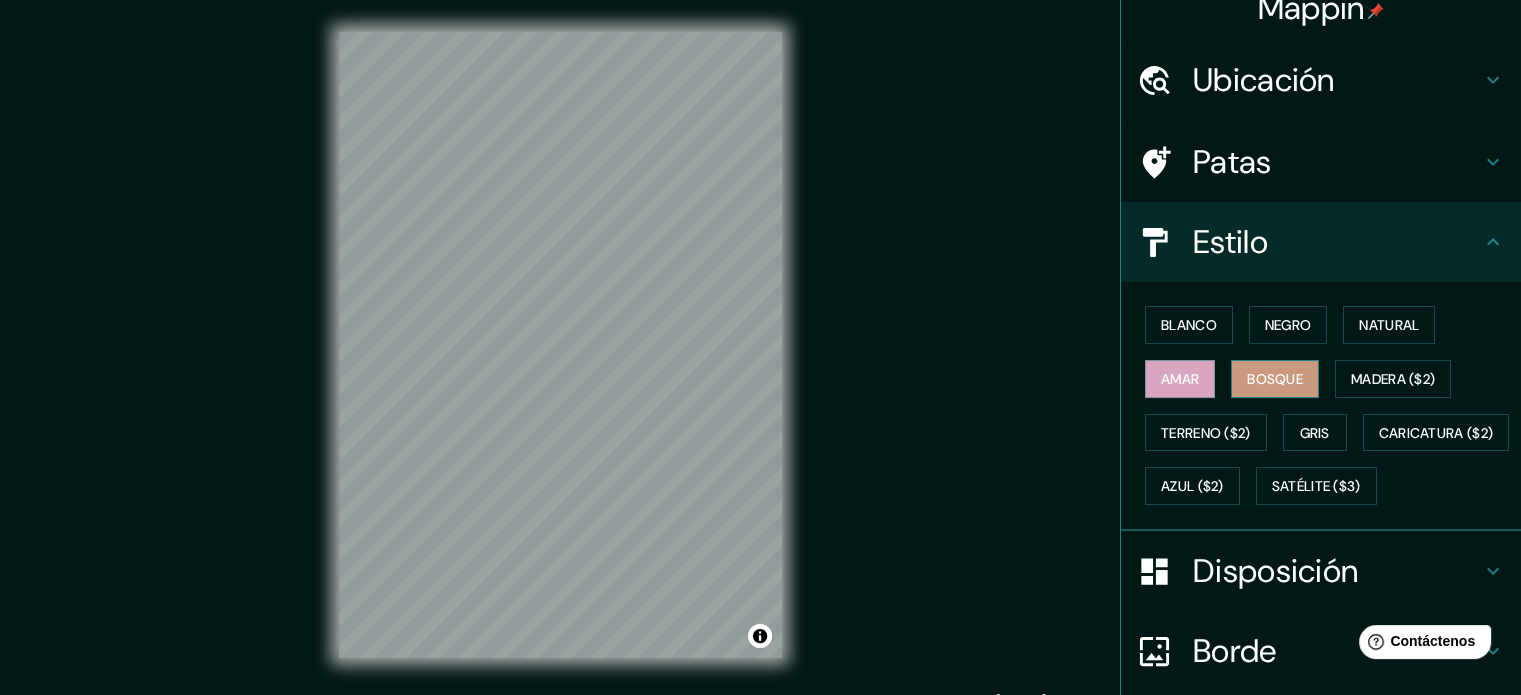 click on "Bosque" at bounding box center (1275, 379) 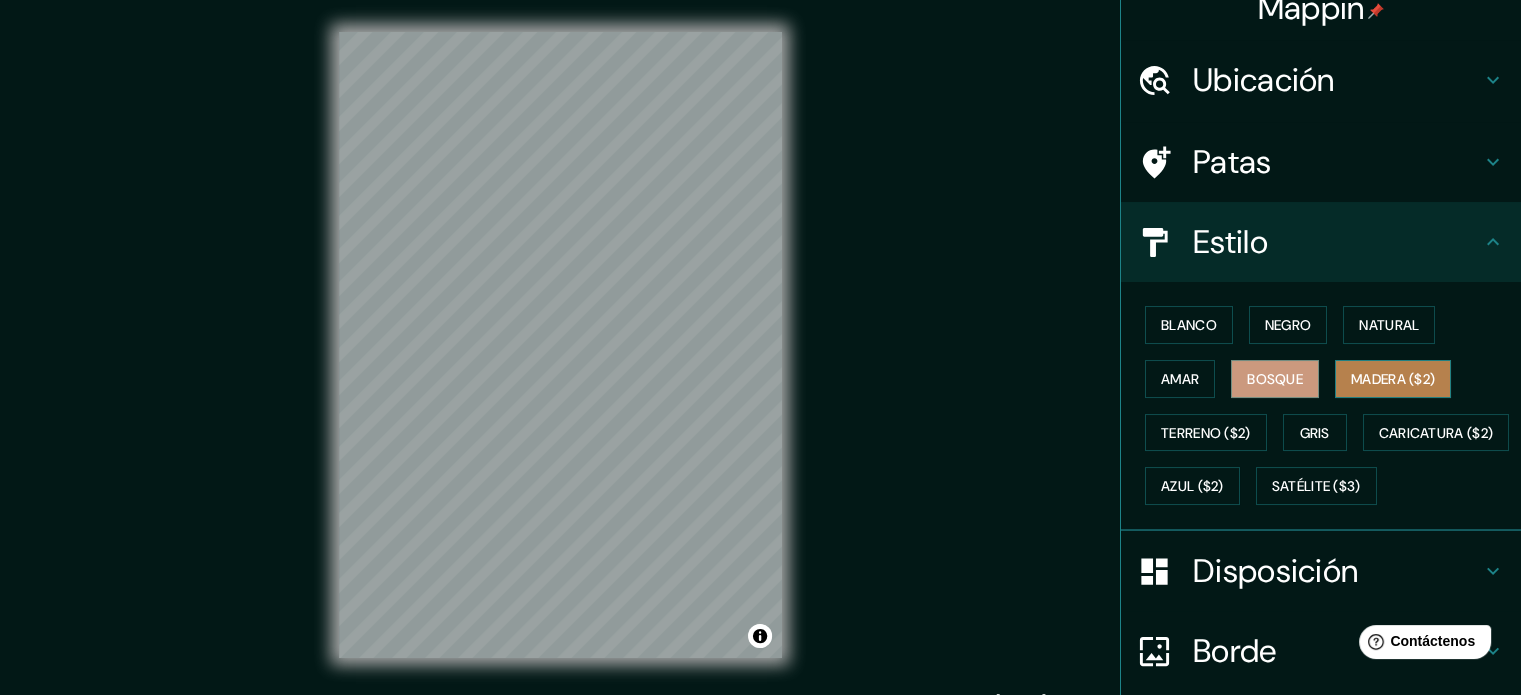 click on "Madera ($2)" at bounding box center (1393, 379) 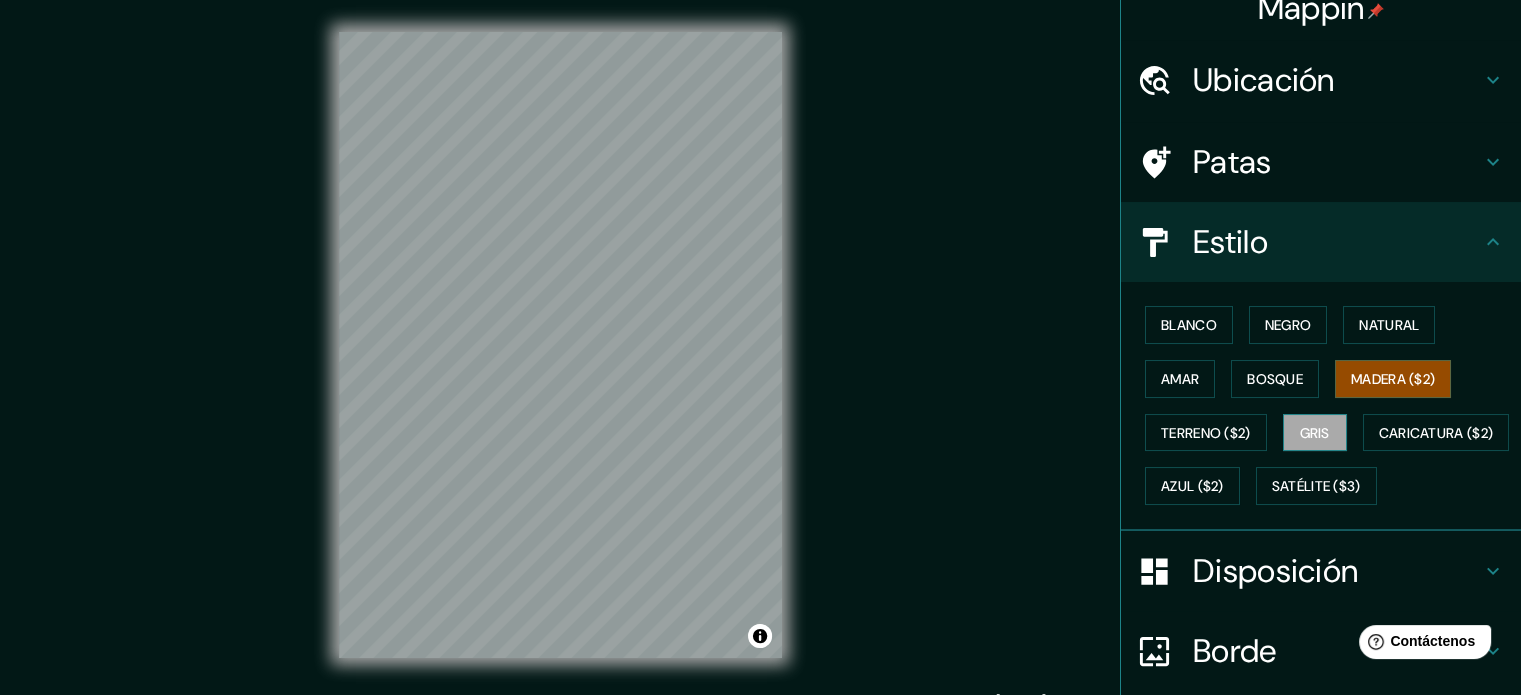 click on "Gris" at bounding box center (1315, 433) 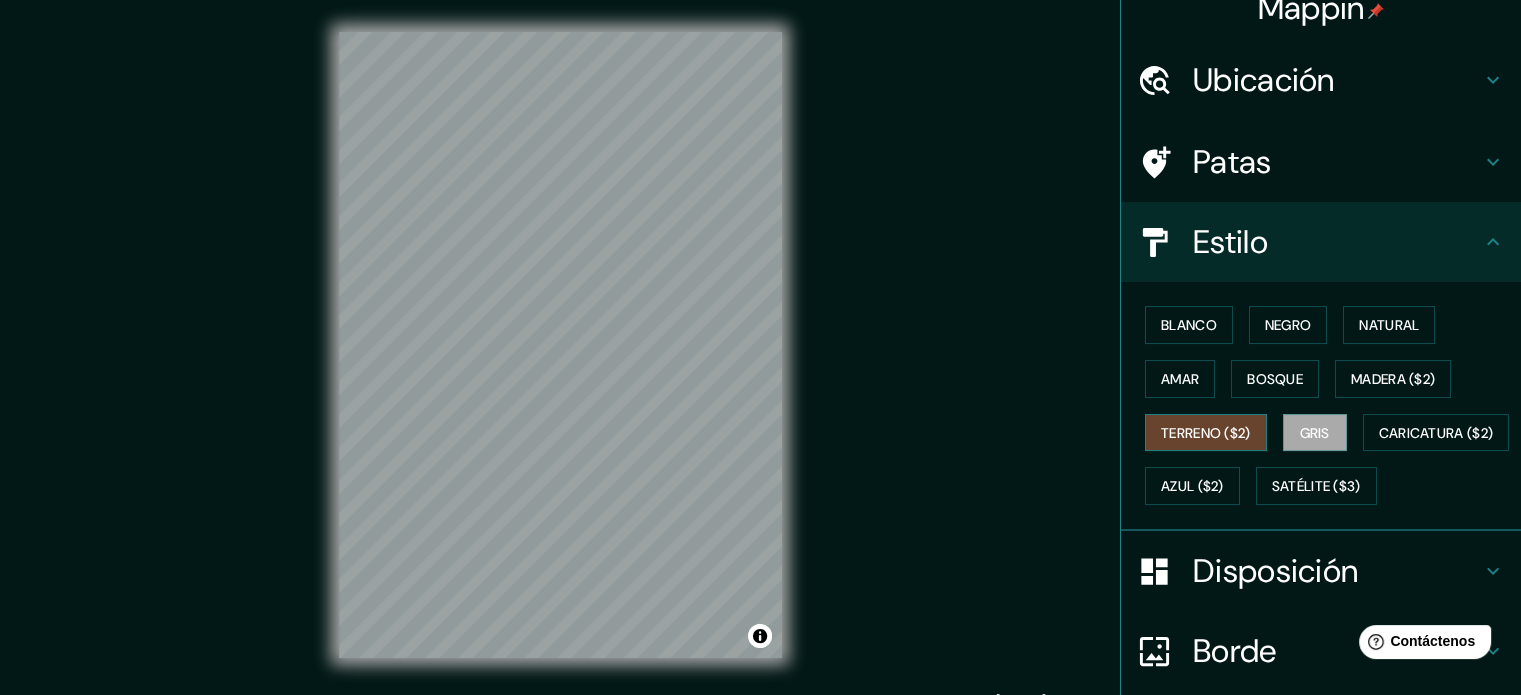 click on "Terreno ($2)" at bounding box center (1206, 433) 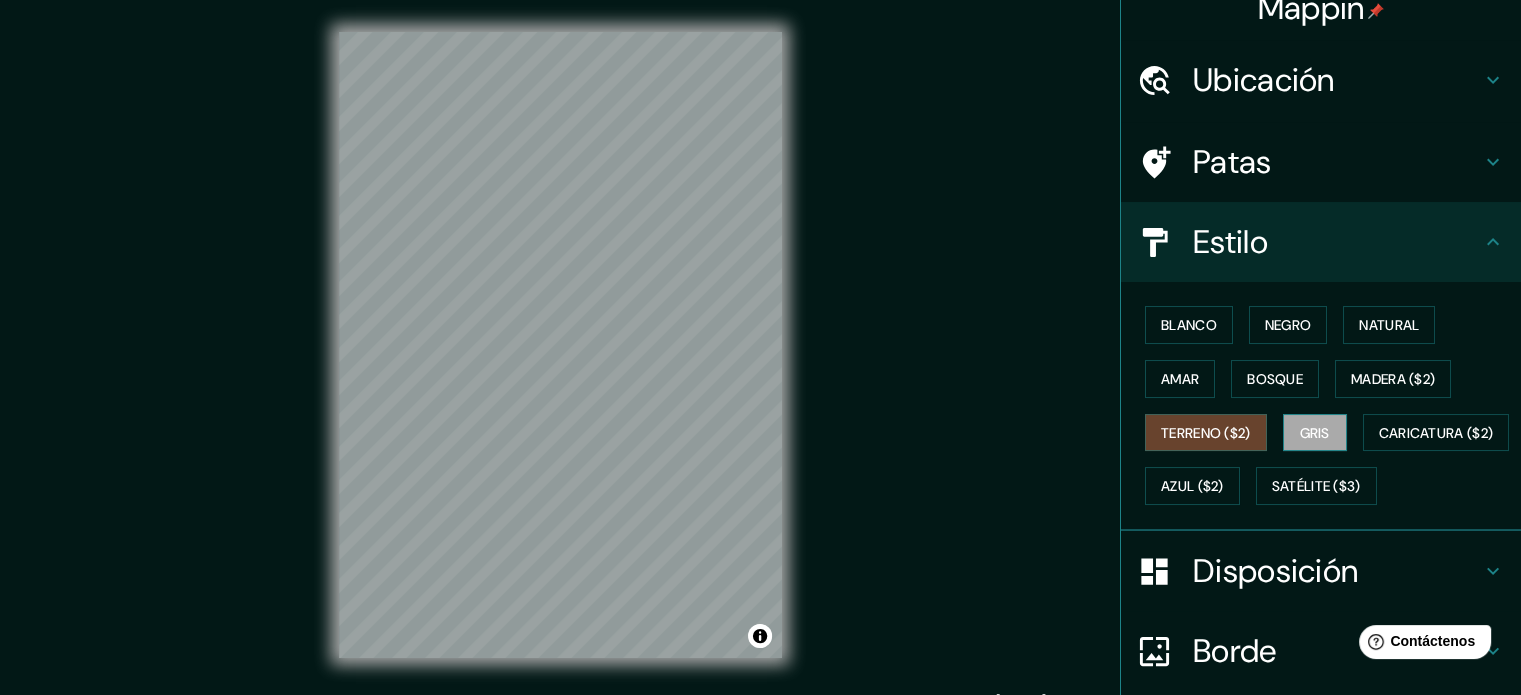 click on "Gris" at bounding box center (1315, 433) 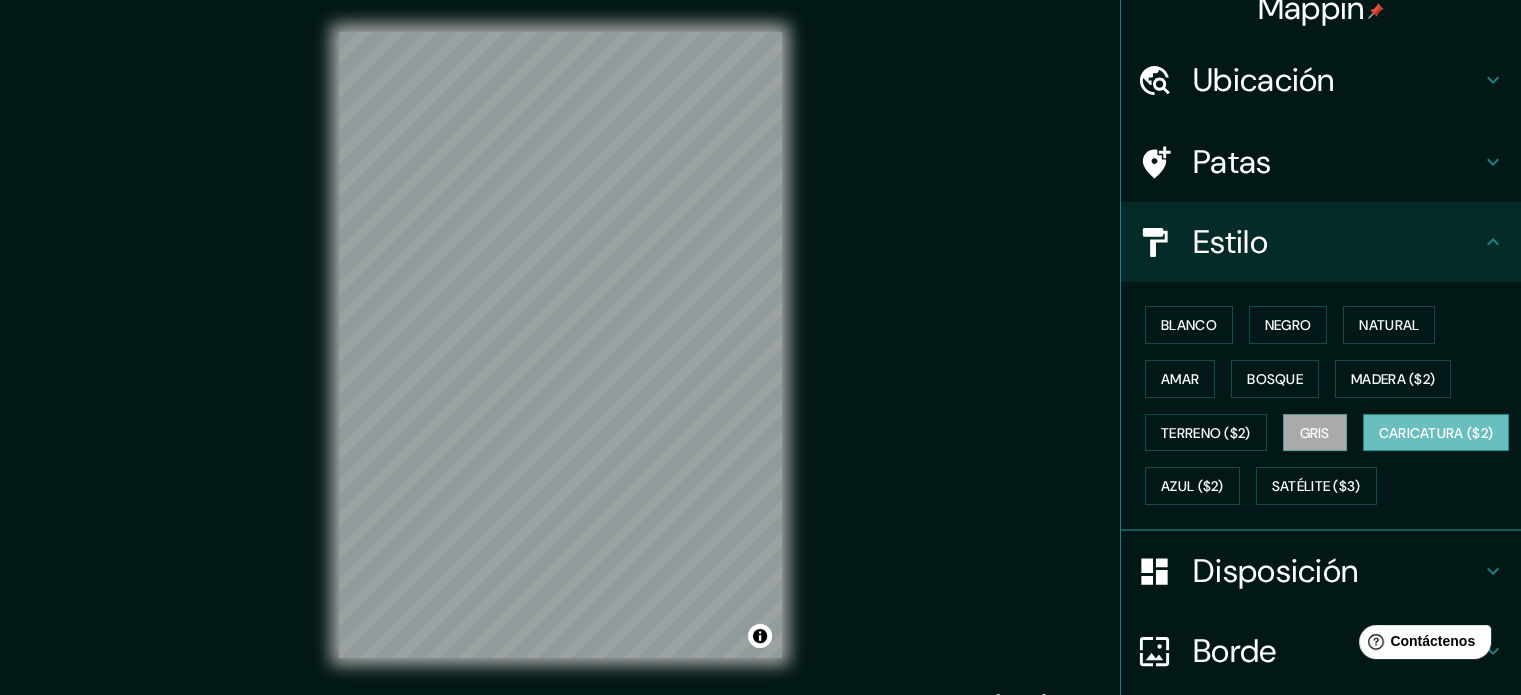 click on "Caricatura ($2)" at bounding box center [1436, 433] 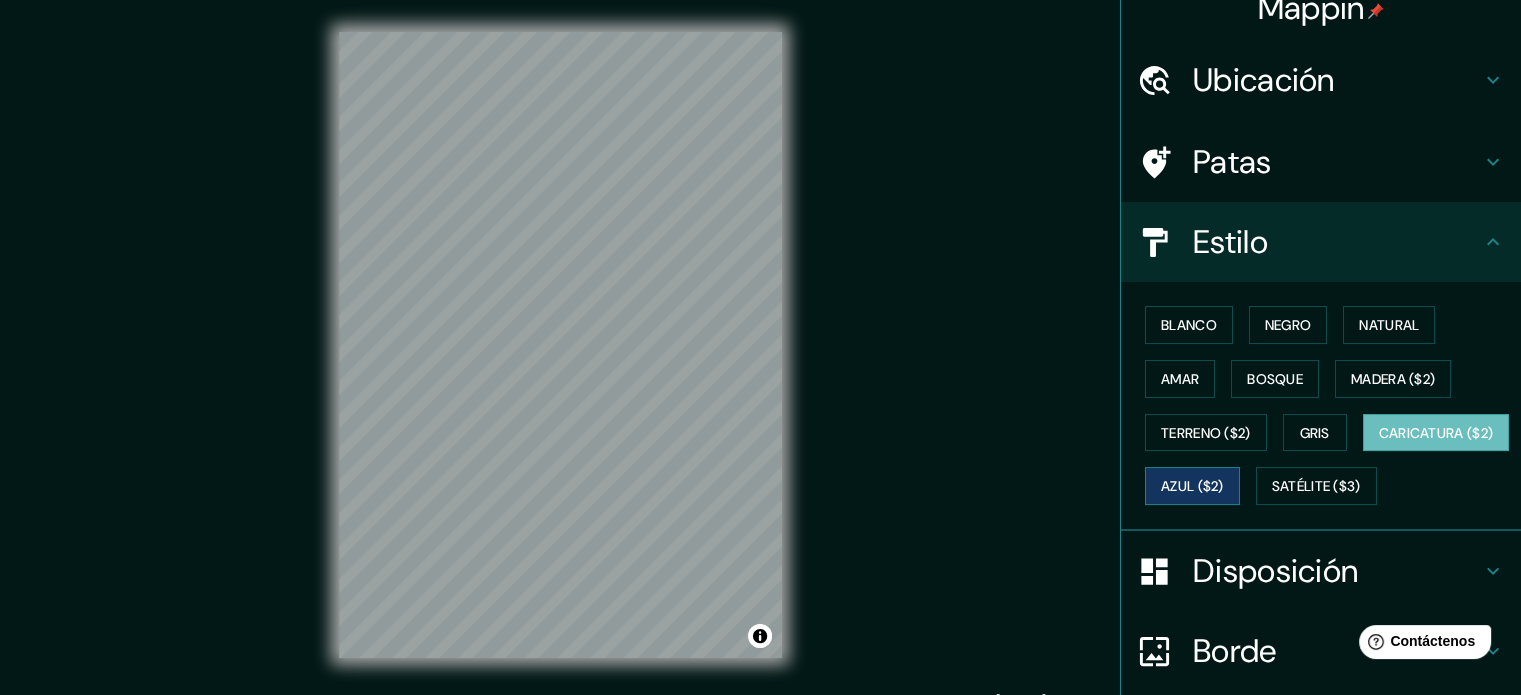 click on "Azul ($2)" at bounding box center (1192, 486) 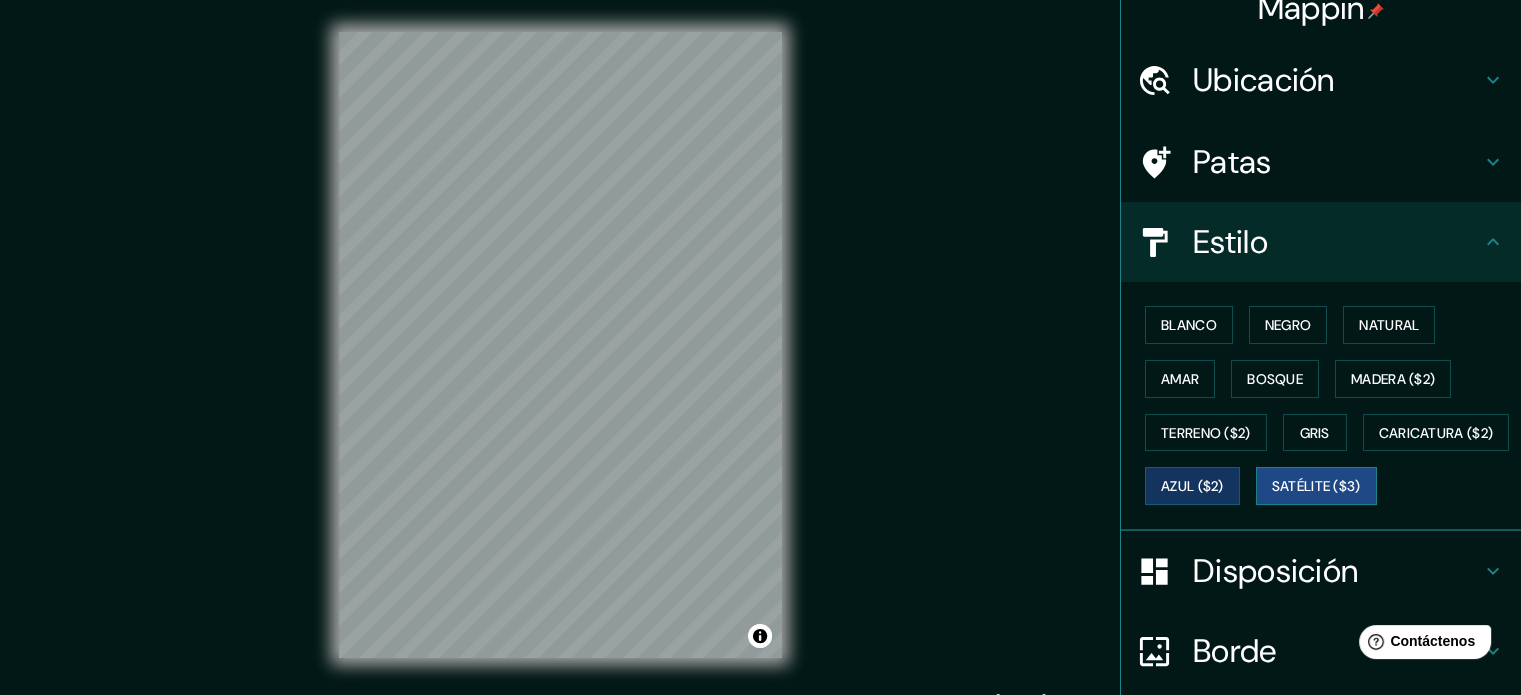 click on "Satélite ($3)" at bounding box center (1316, 487) 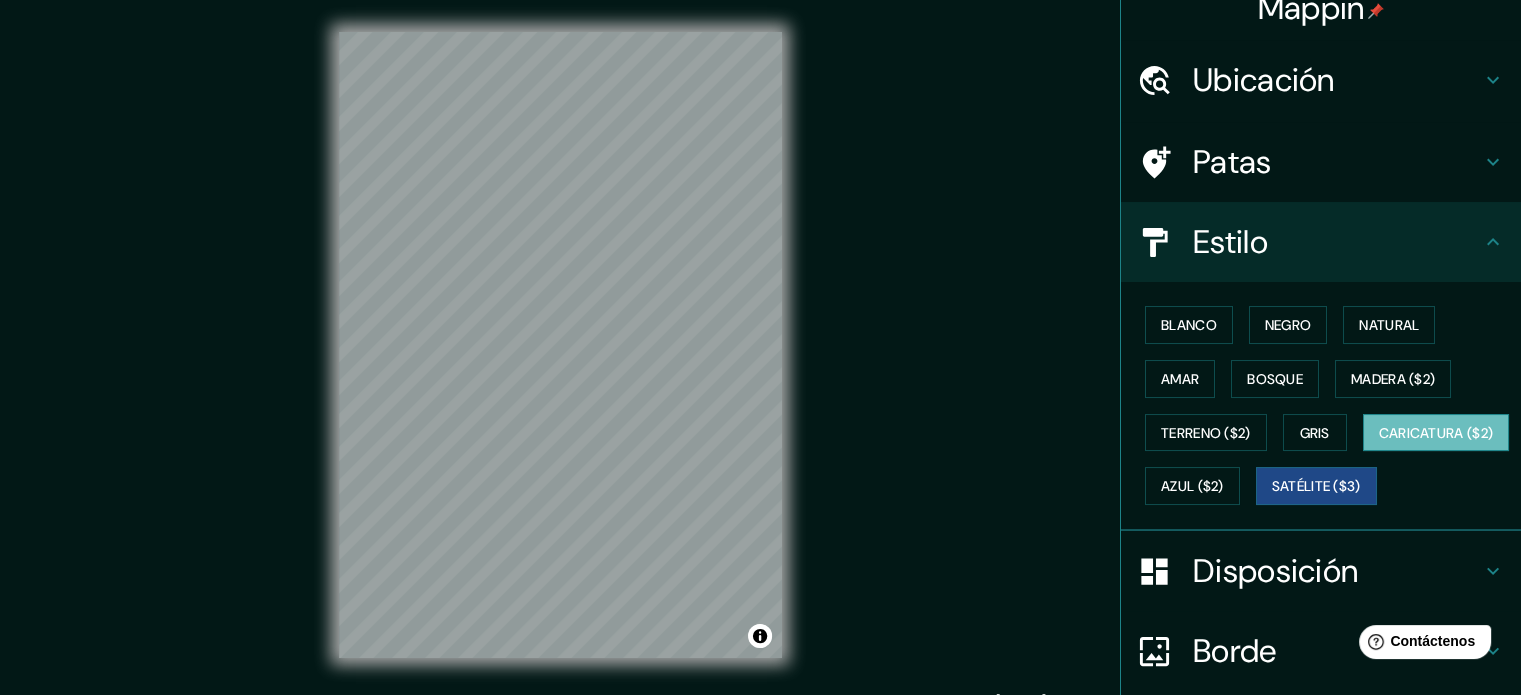 click on "Caricatura ($2)" at bounding box center [1436, 433] 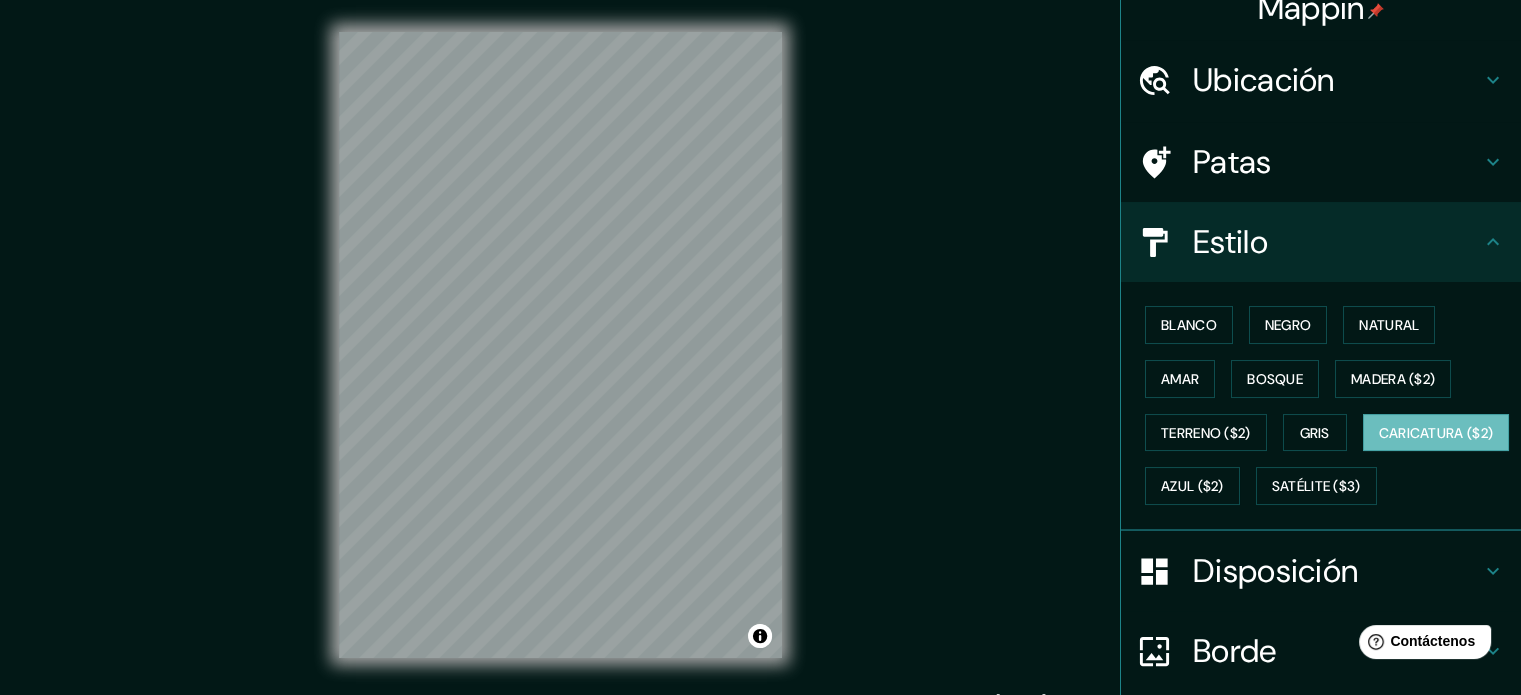 type 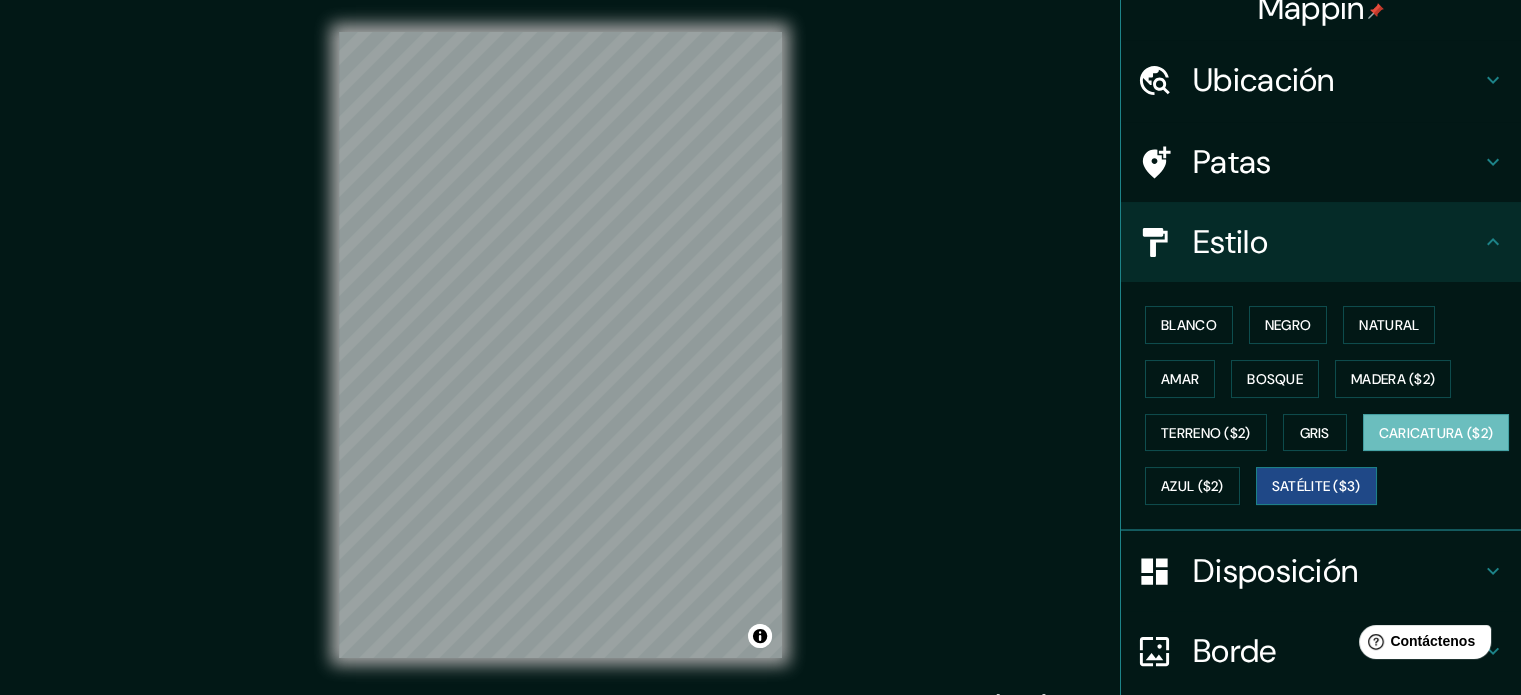 click on "Satélite ($3)" at bounding box center [1316, 486] 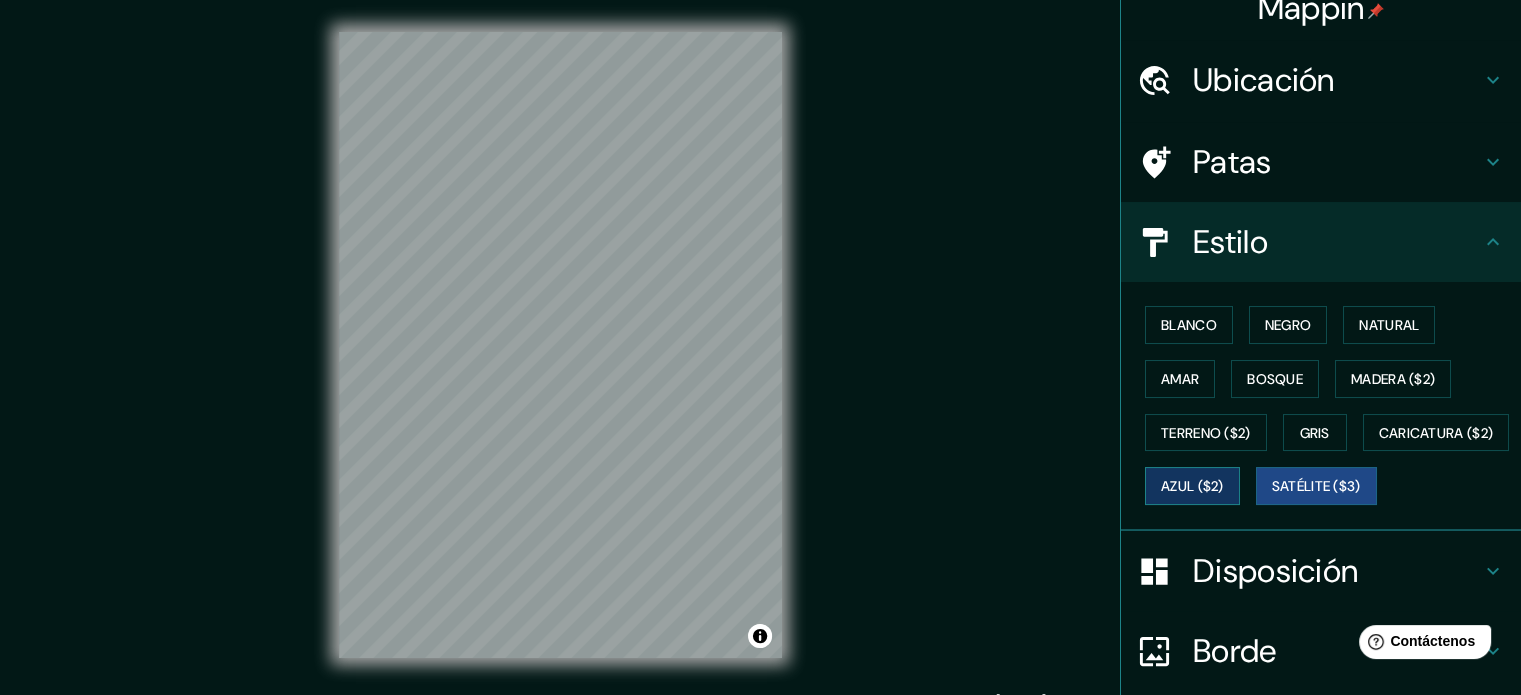 click on "Azul ($2)" at bounding box center [1192, 486] 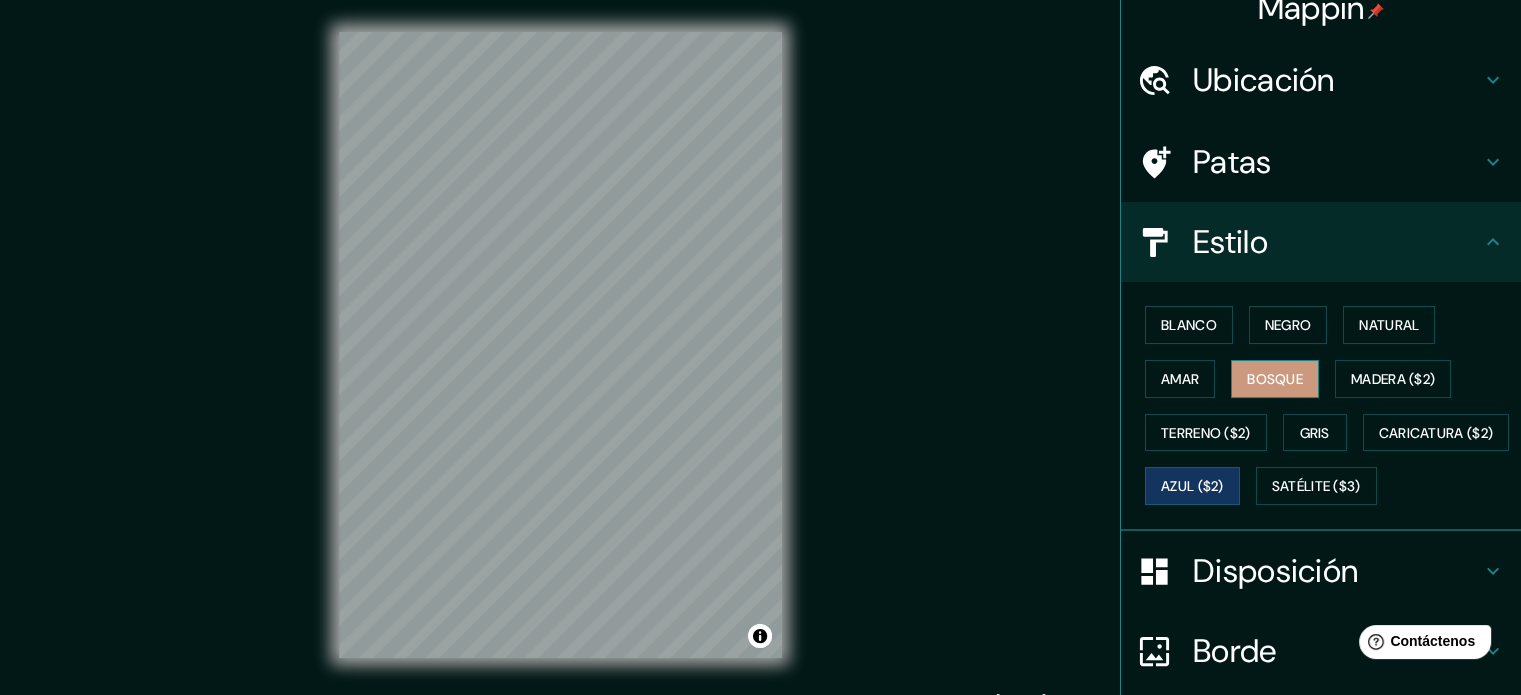 click on "Bosque" at bounding box center (1275, 379) 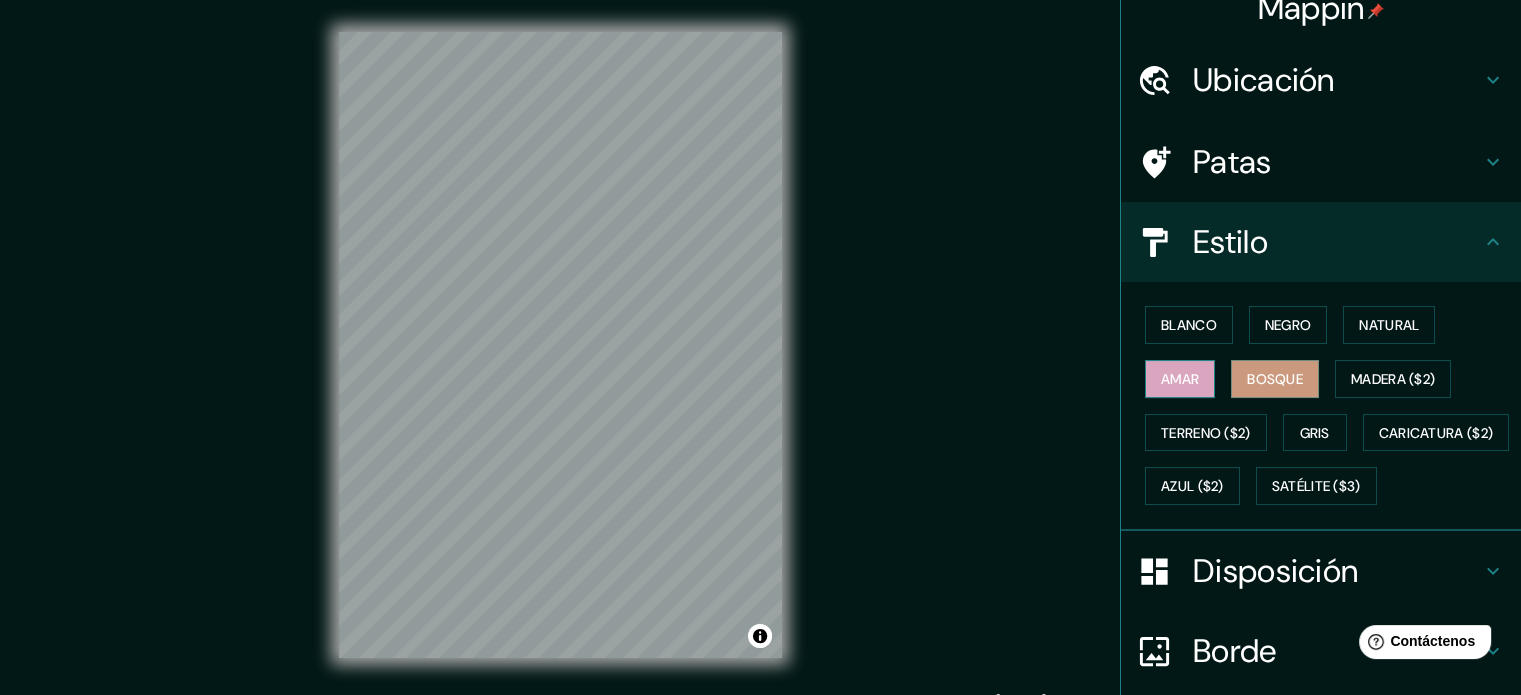 click on "Amar" at bounding box center (1180, 379) 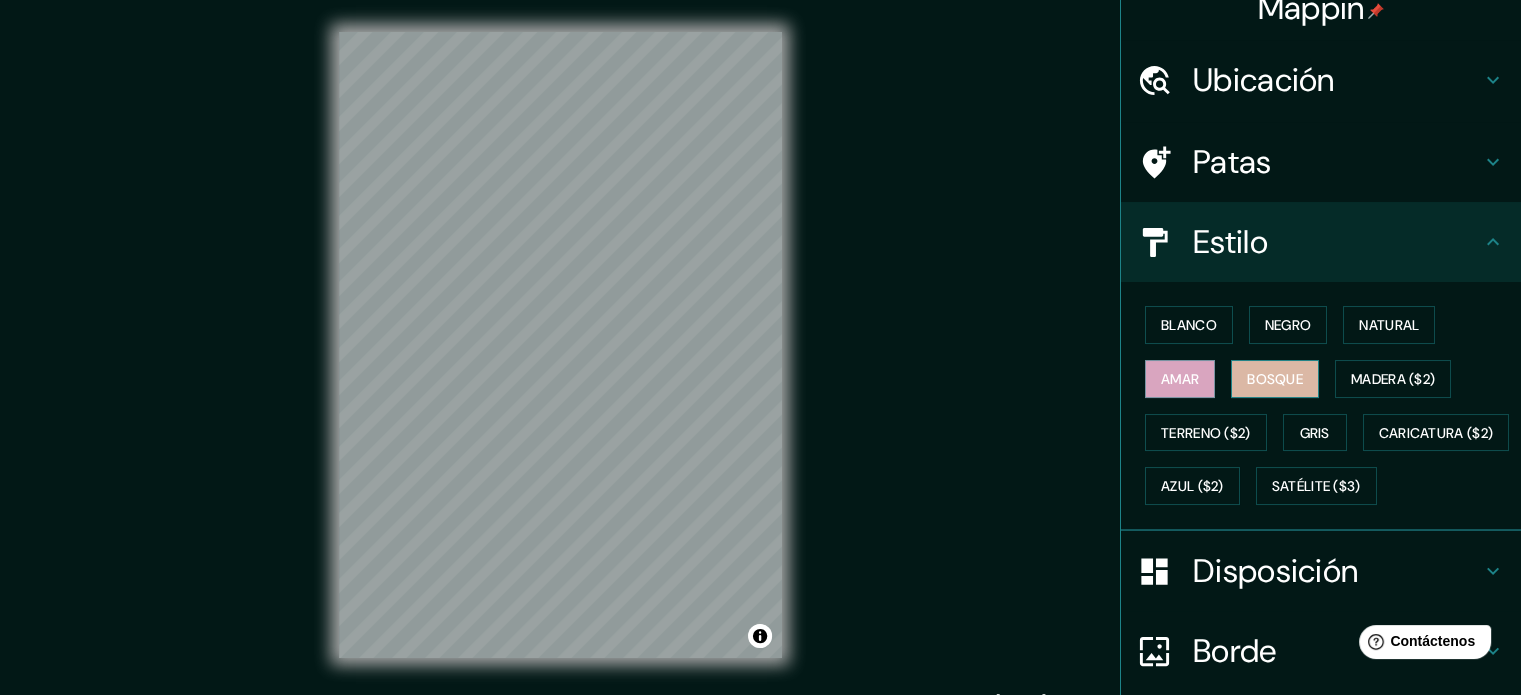 click on "Bosque" at bounding box center (1275, 379) 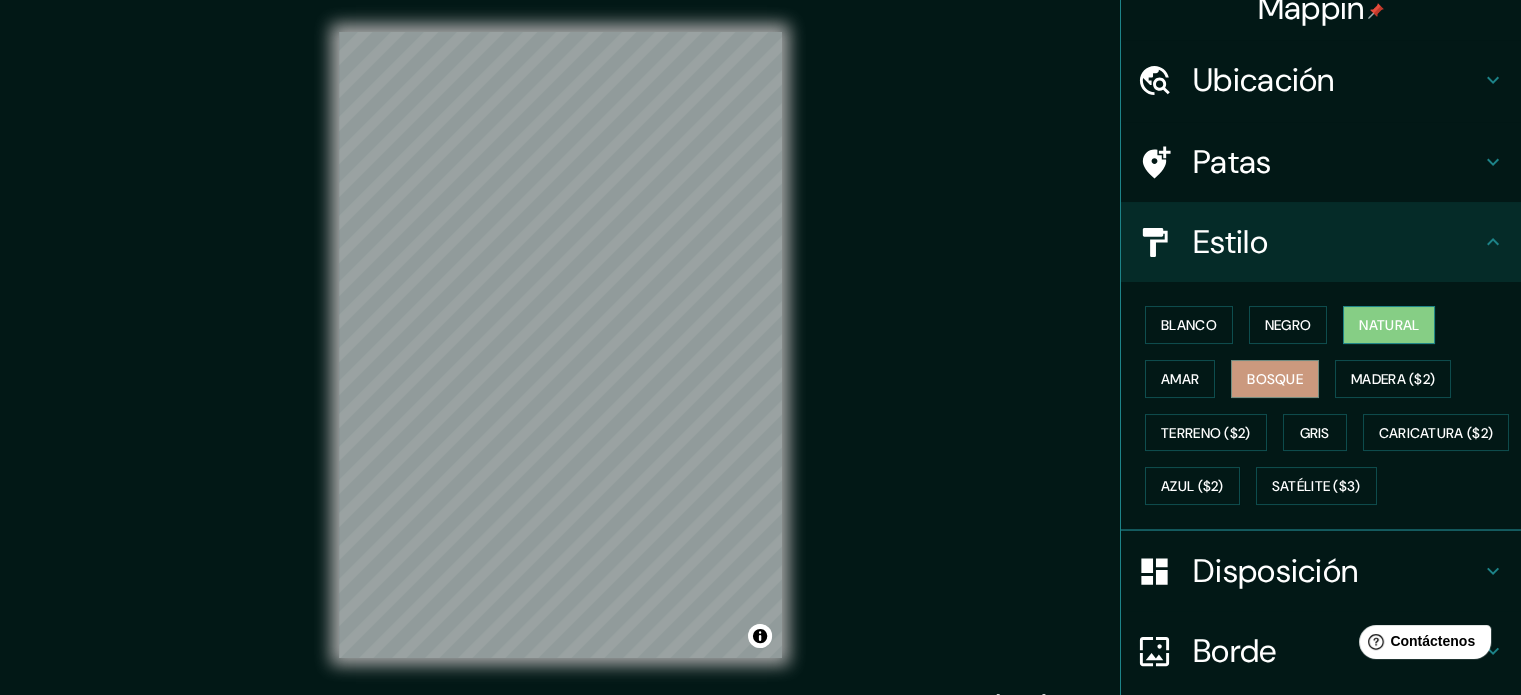 click on "Natural" at bounding box center [1389, 325] 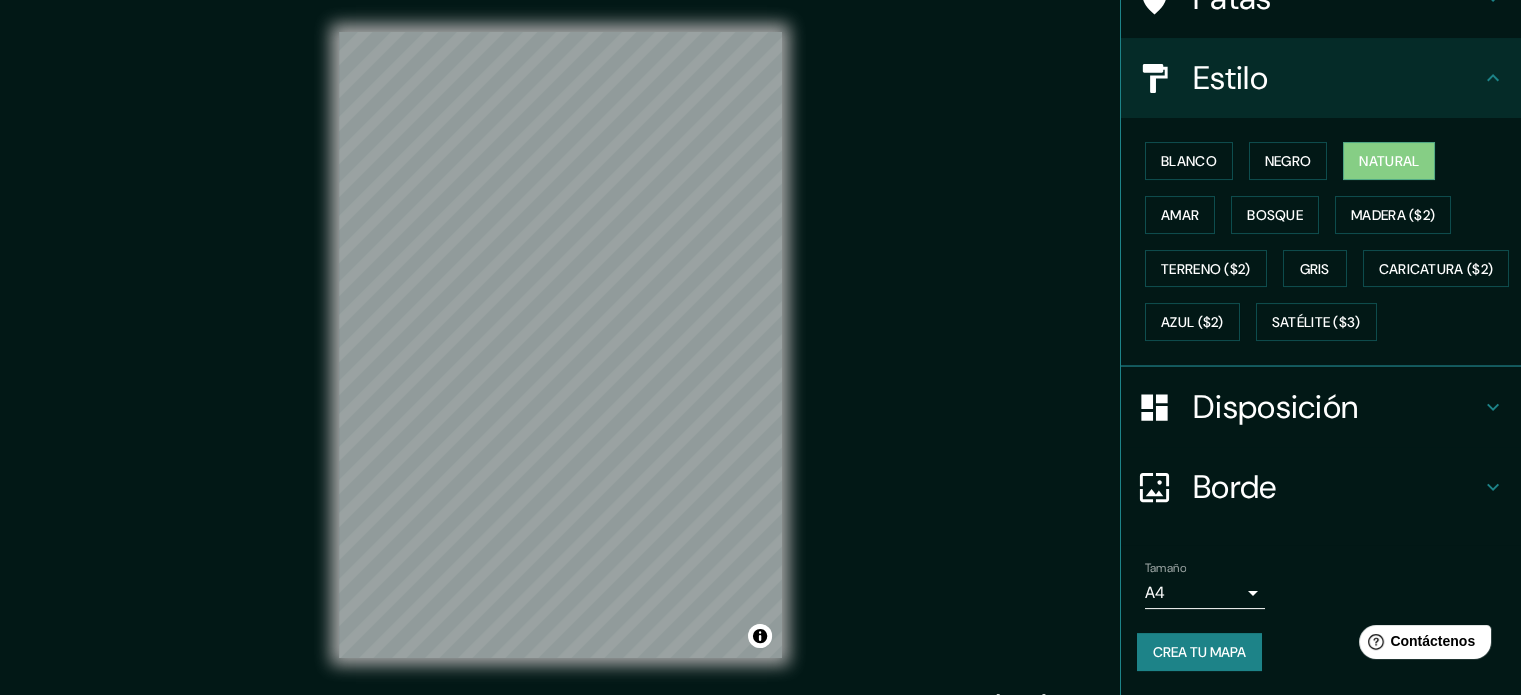 click on "Disposición" at bounding box center [1337, 407] 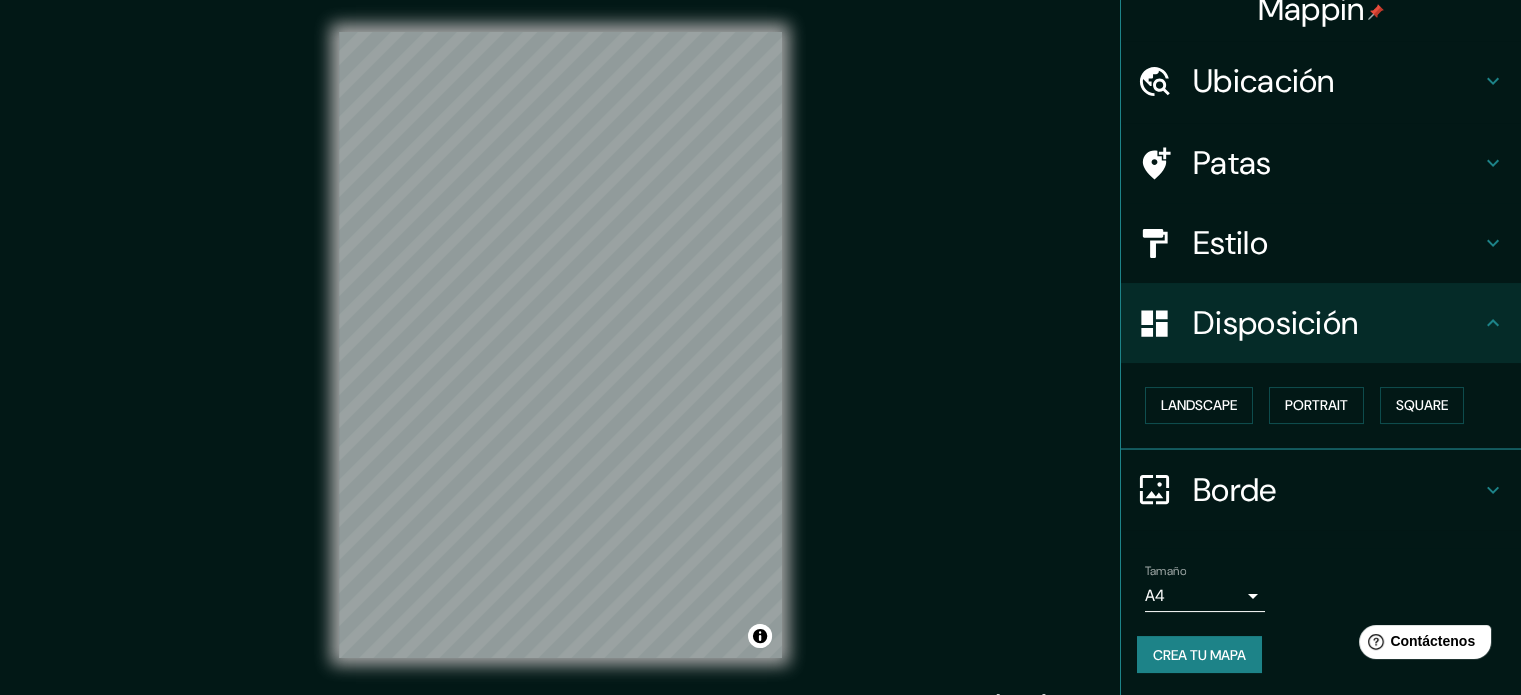 scroll, scrollTop: 24, scrollLeft: 0, axis: vertical 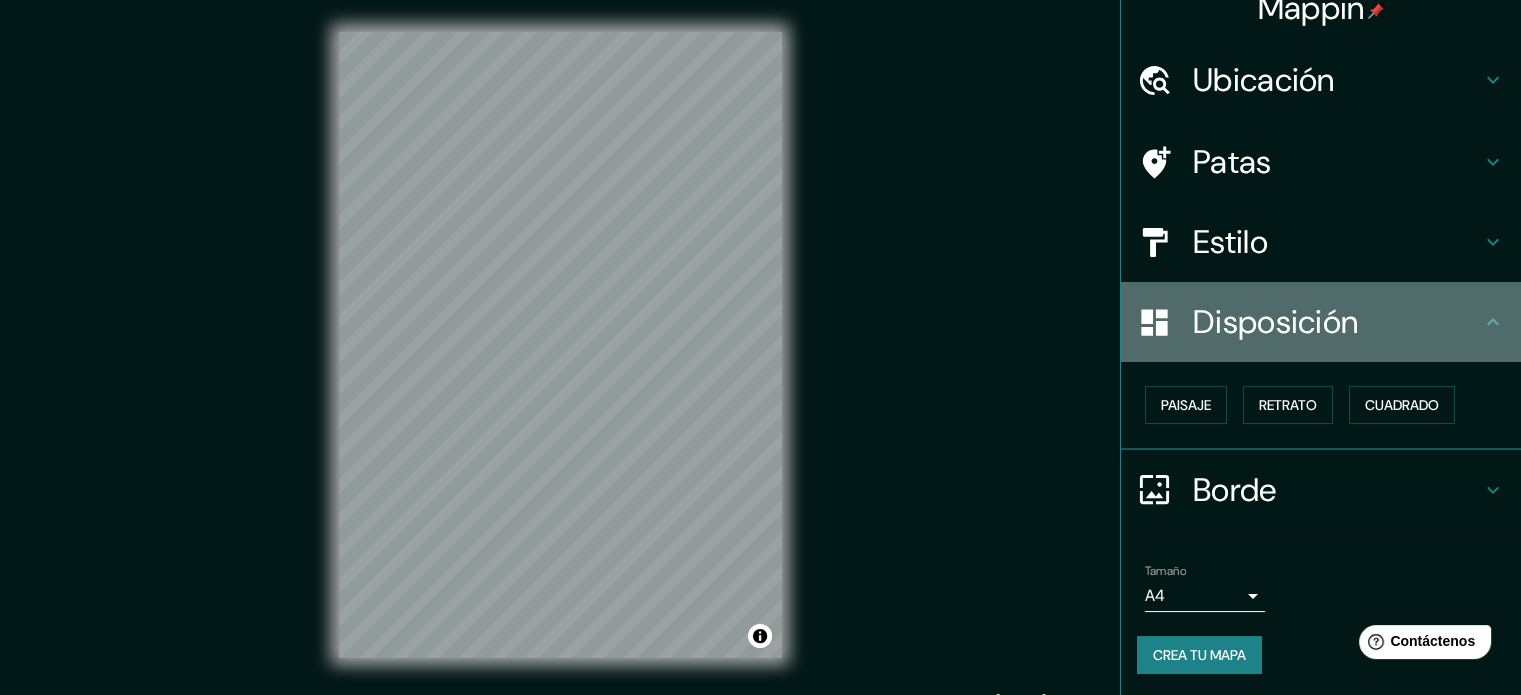 click on "Disposición" at bounding box center [1337, 322] 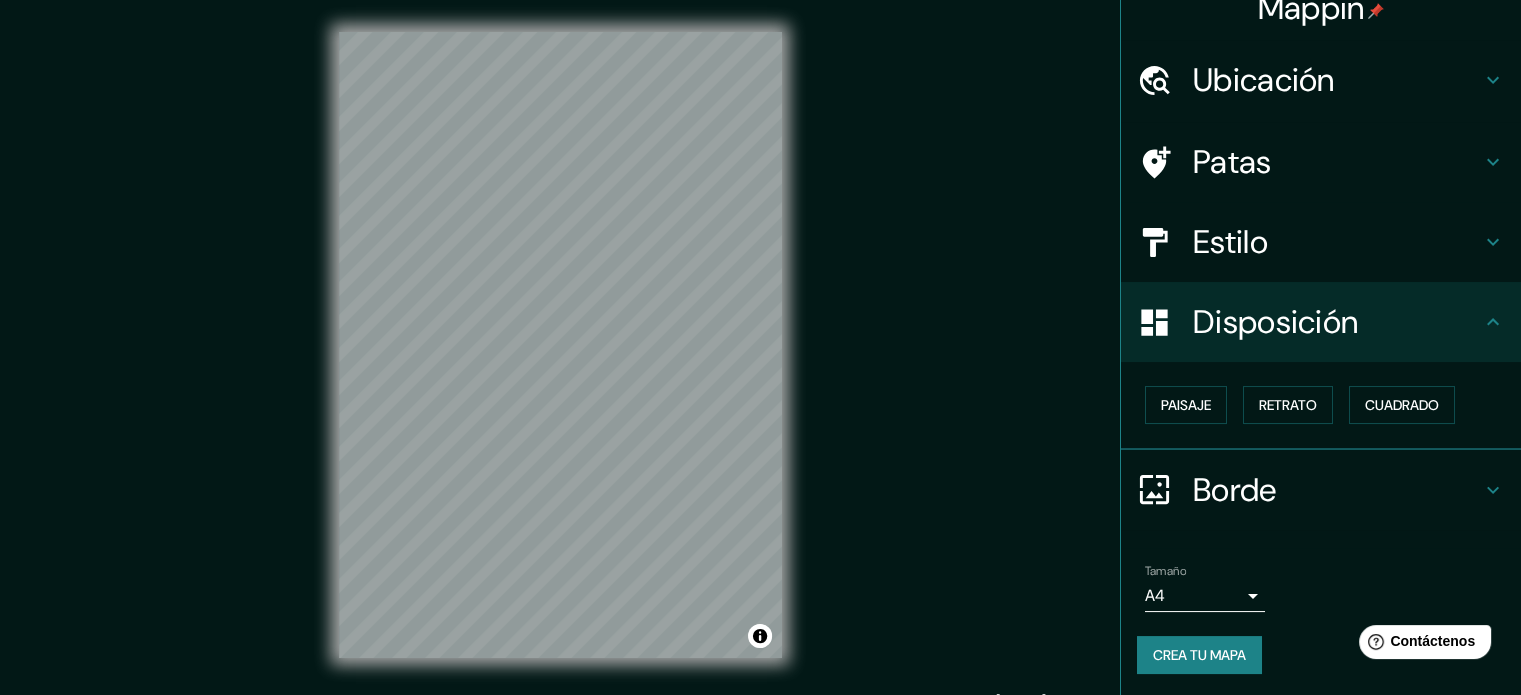 click on "Borde" at bounding box center [1235, 490] 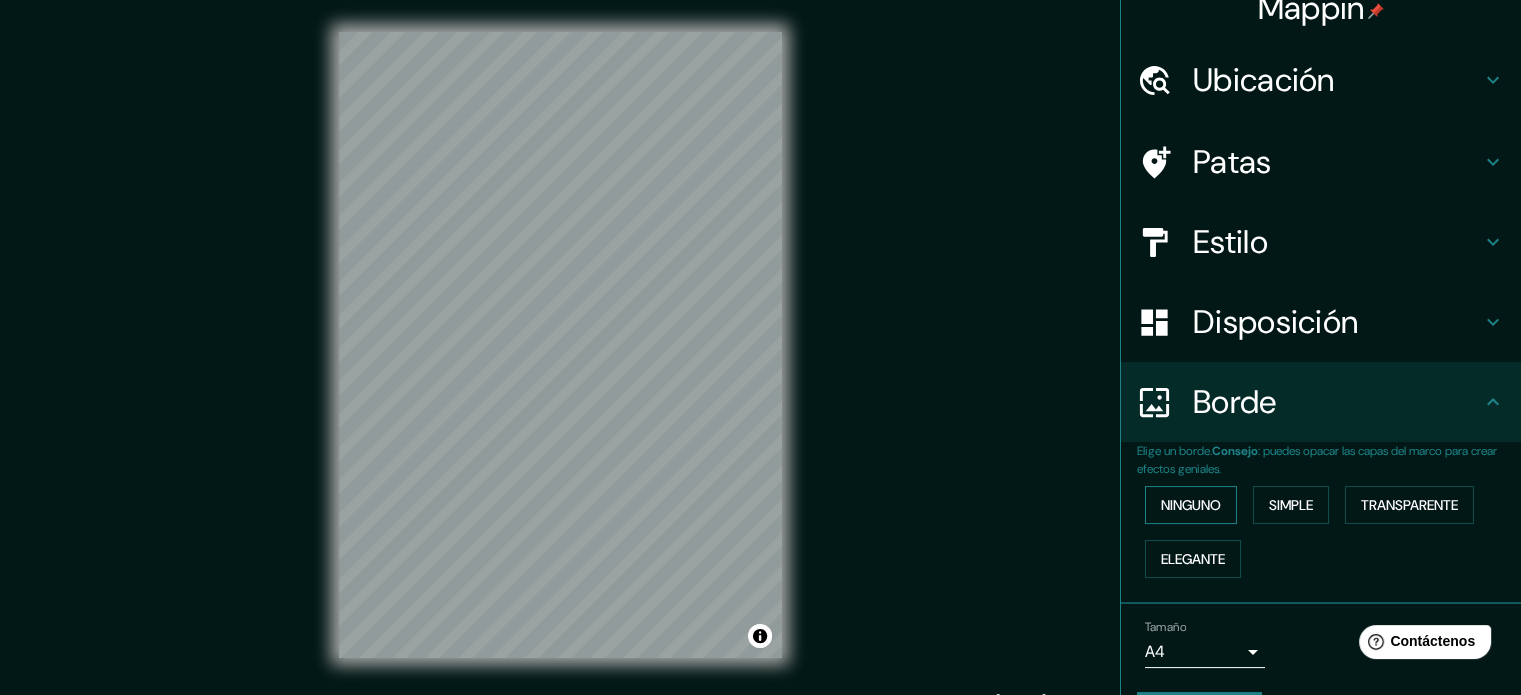 click on "Ninguno" at bounding box center (1191, 505) 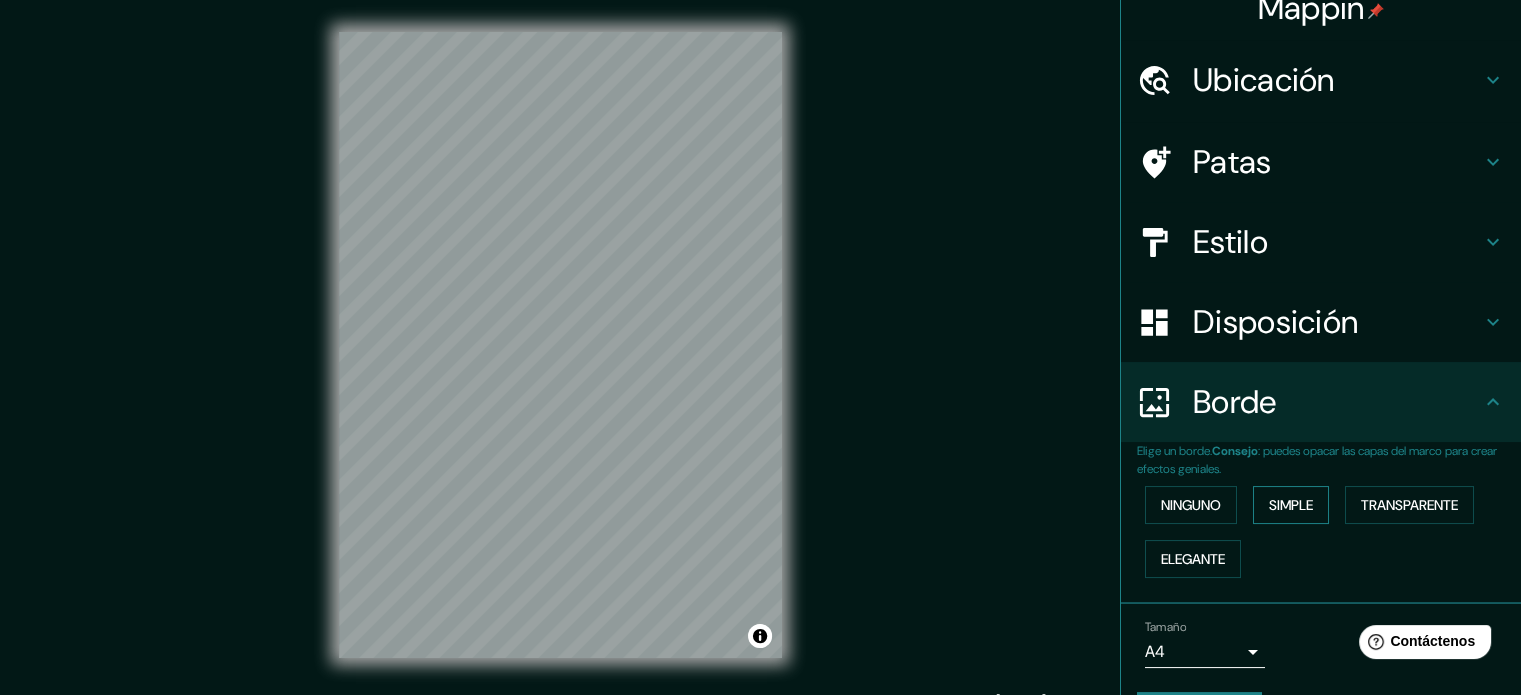click on "Simple" at bounding box center (1291, 505) 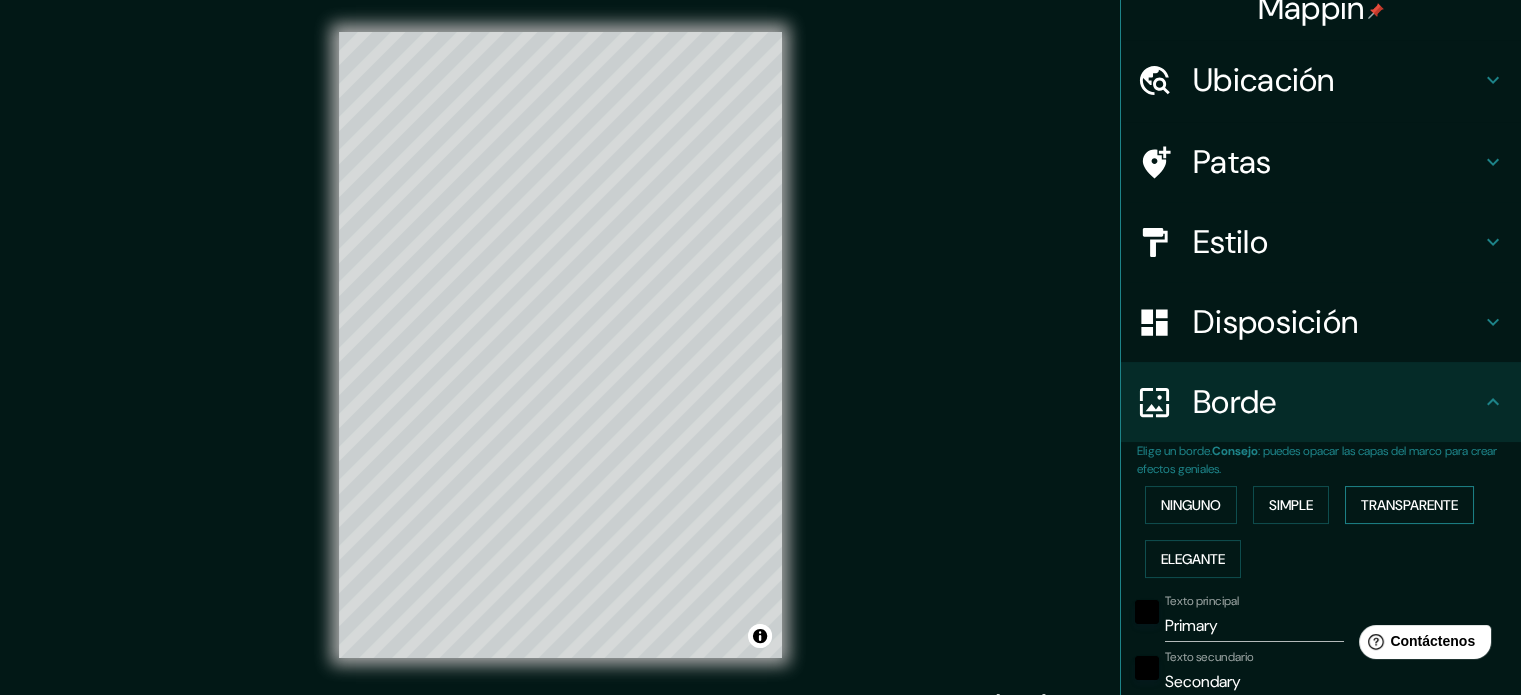 click on "Transparente" at bounding box center (1409, 505) 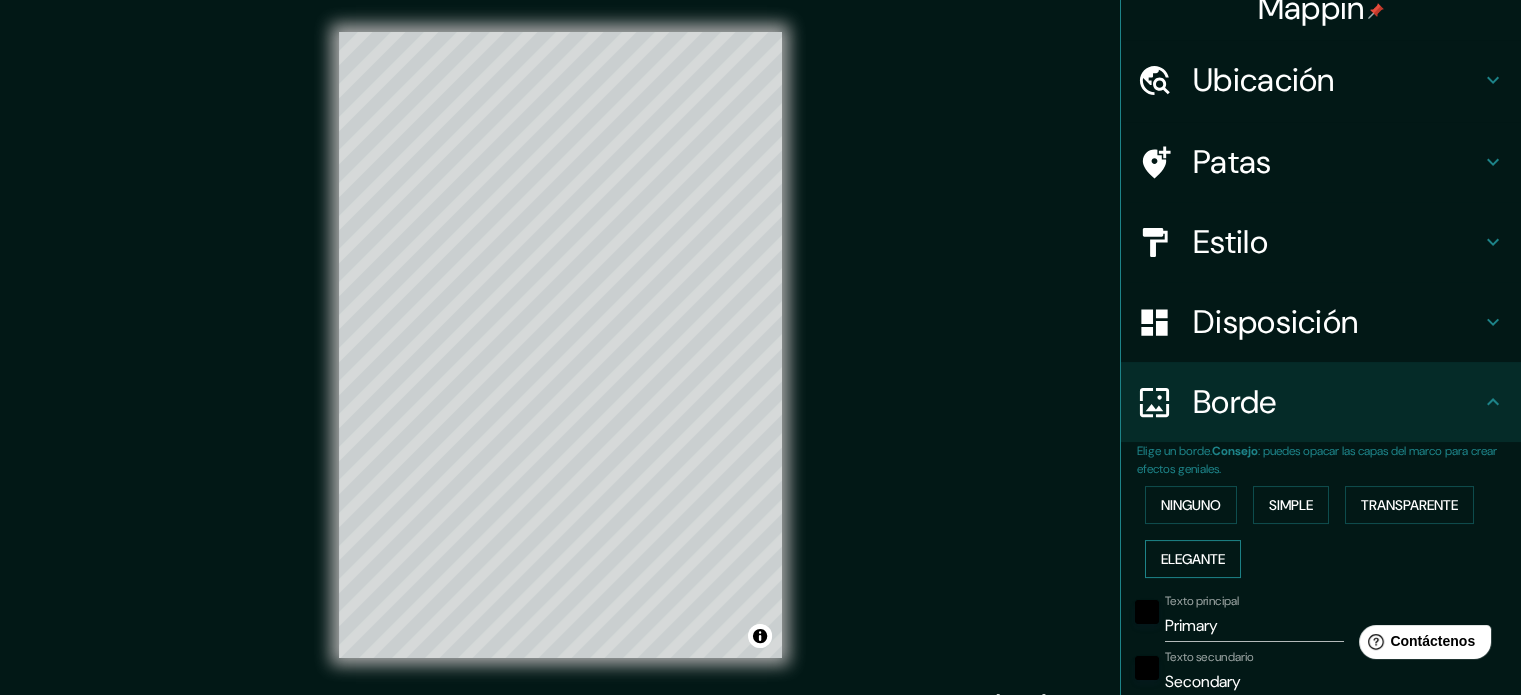 click on "Elegante" at bounding box center (1193, 559) 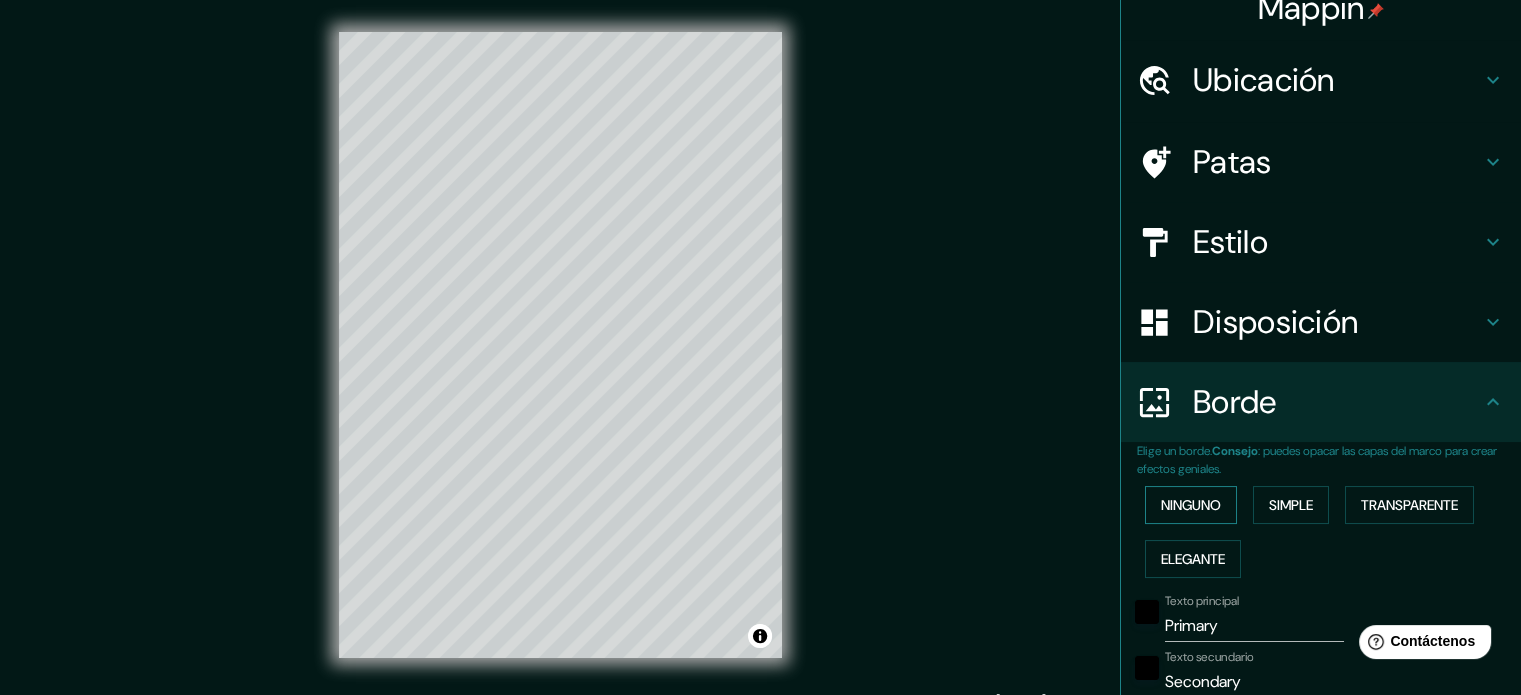 click on "Ninguno" at bounding box center (1191, 505) 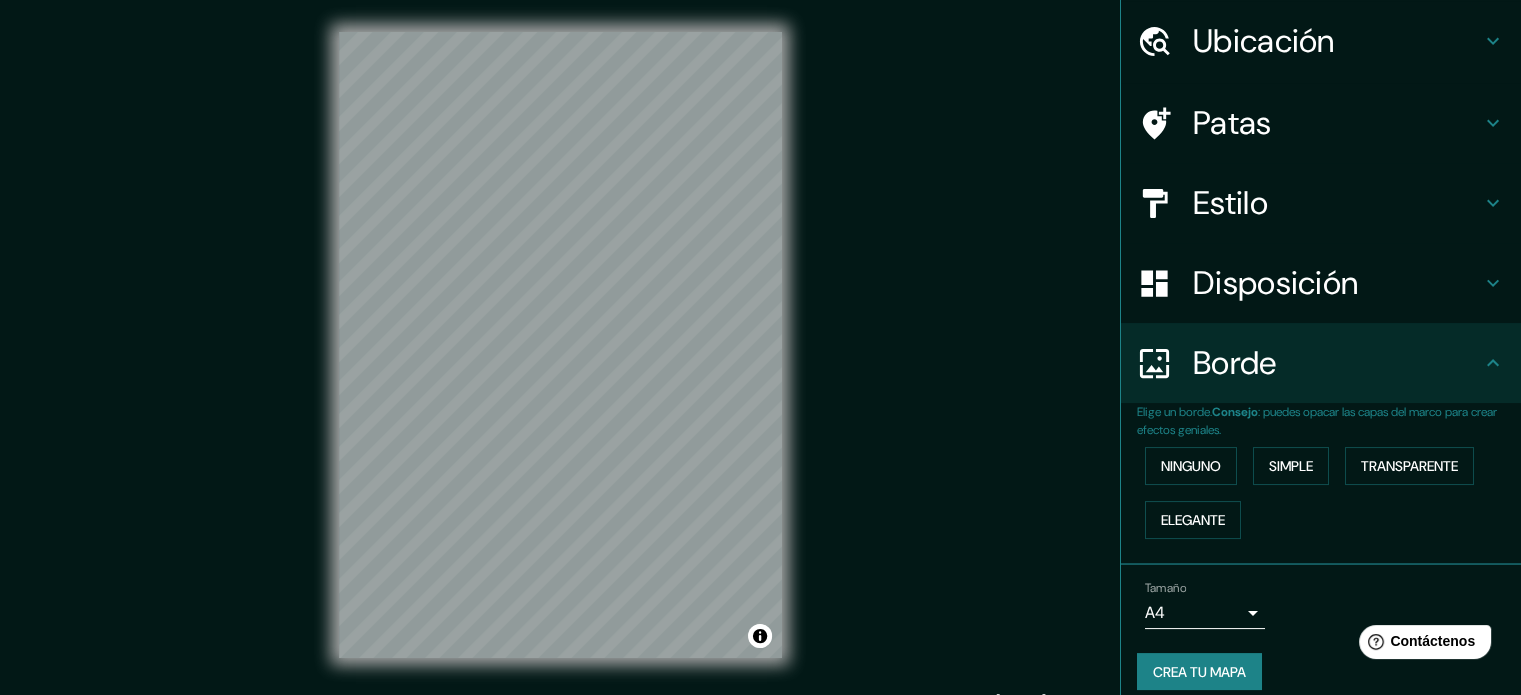 scroll, scrollTop: 80, scrollLeft: 0, axis: vertical 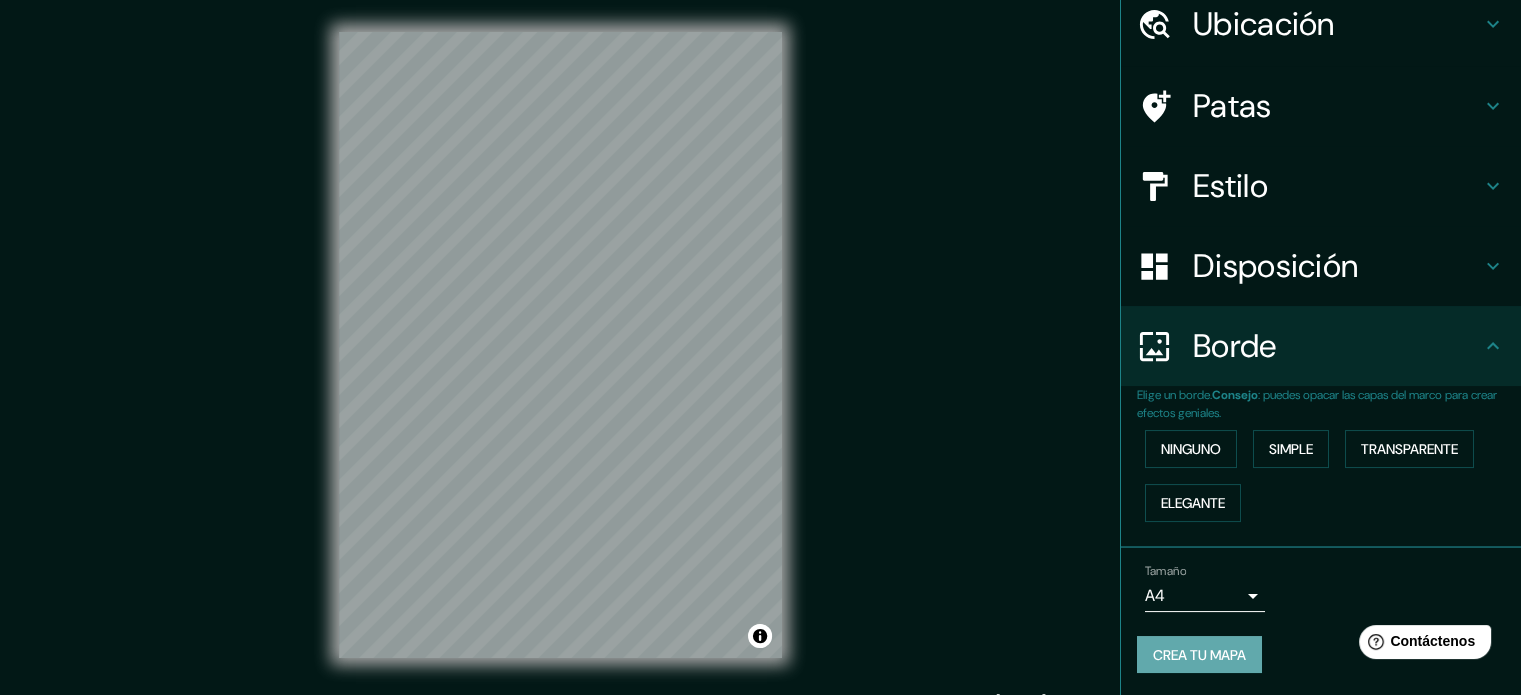 click on "Crea tu mapa" at bounding box center [1199, 655] 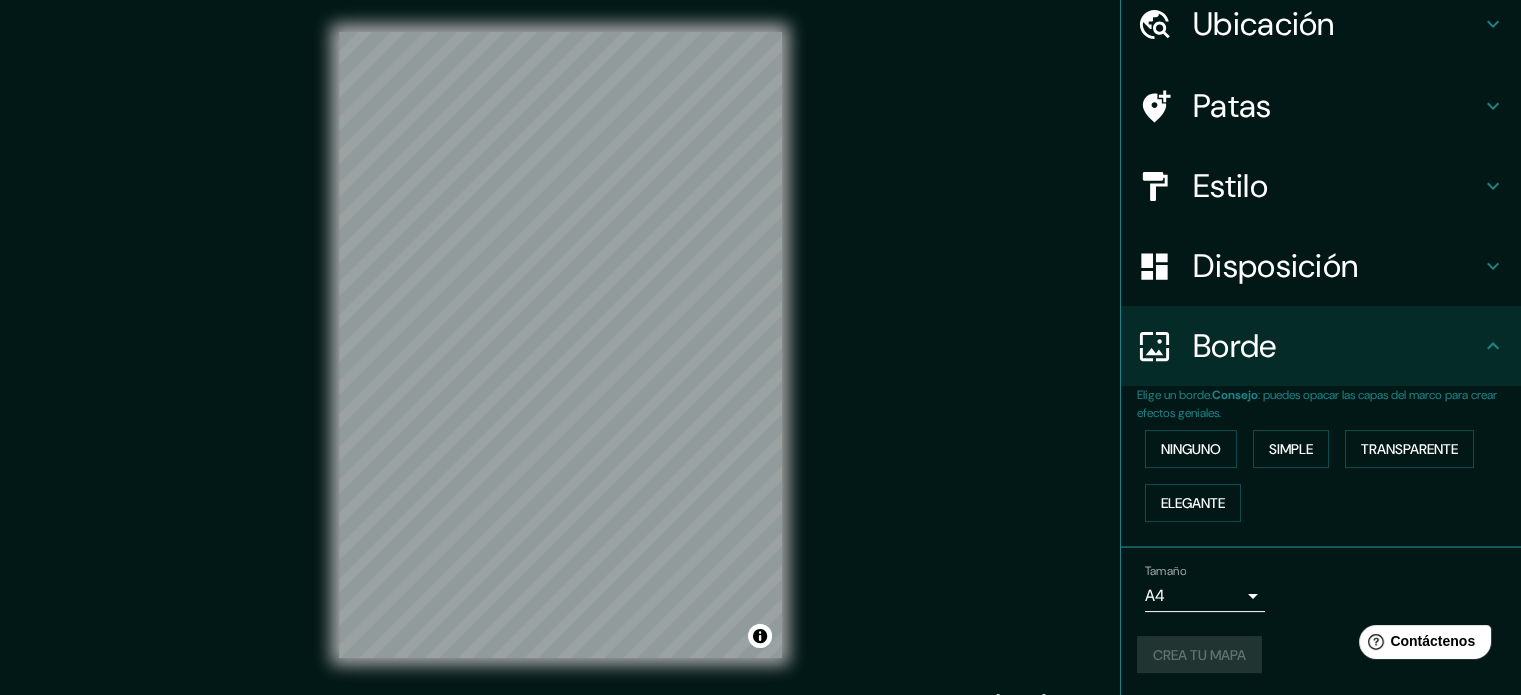 scroll, scrollTop: 26, scrollLeft: 0, axis: vertical 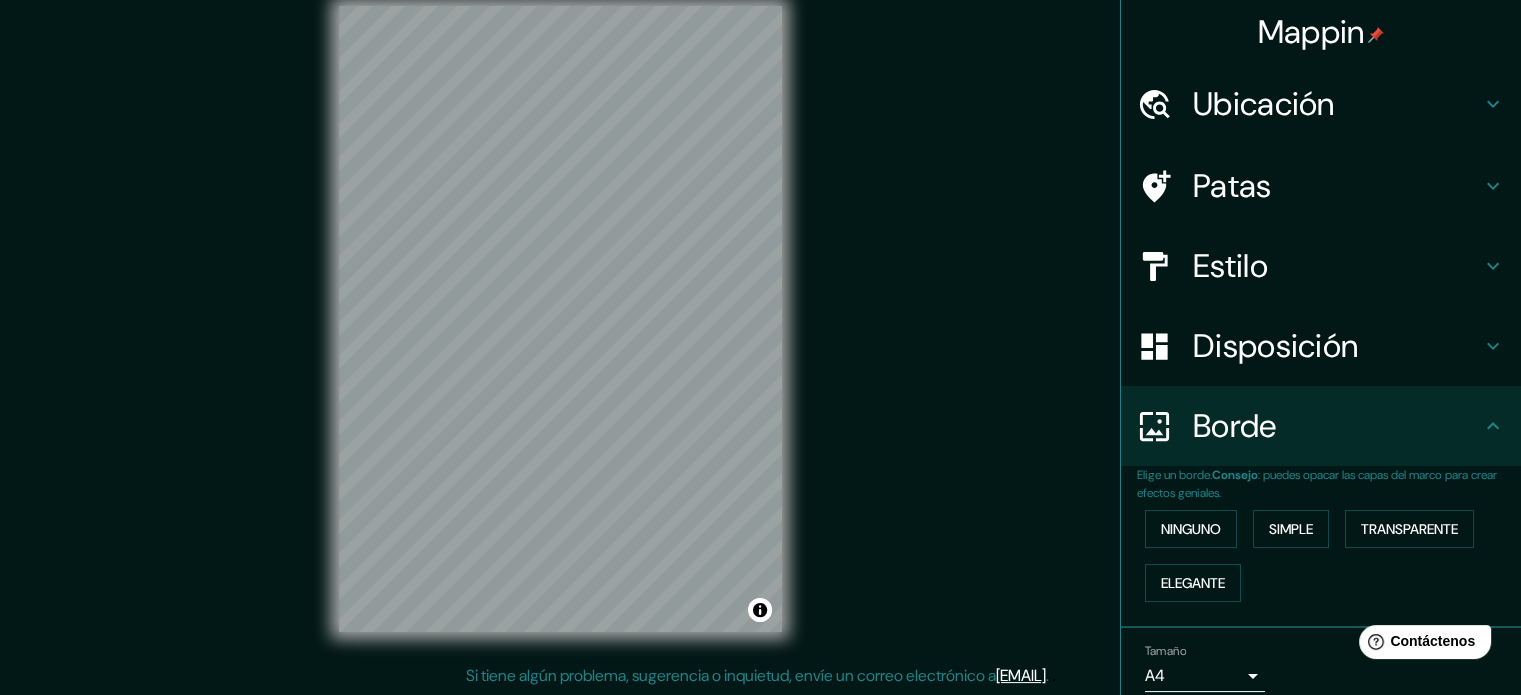 click 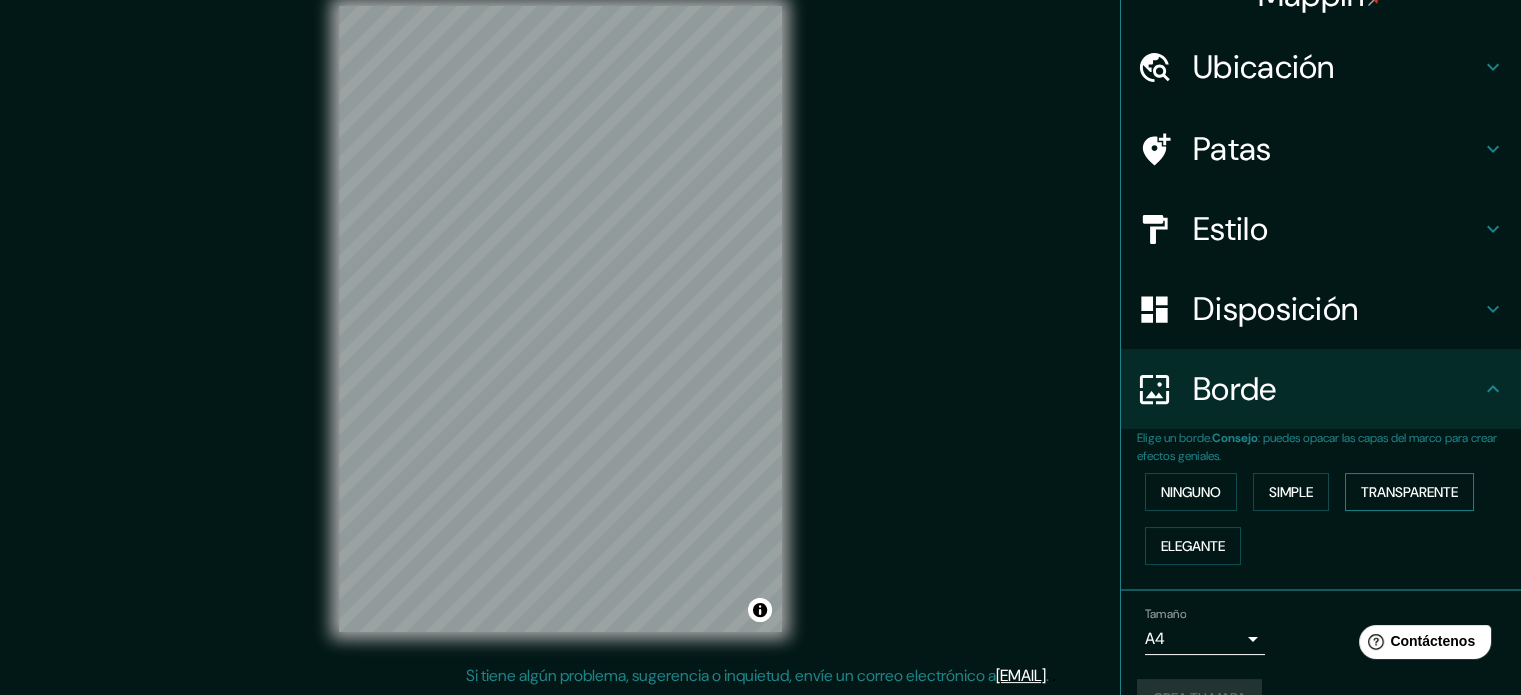 scroll, scrollTop: 0, scrollLeft: 0, axis: both 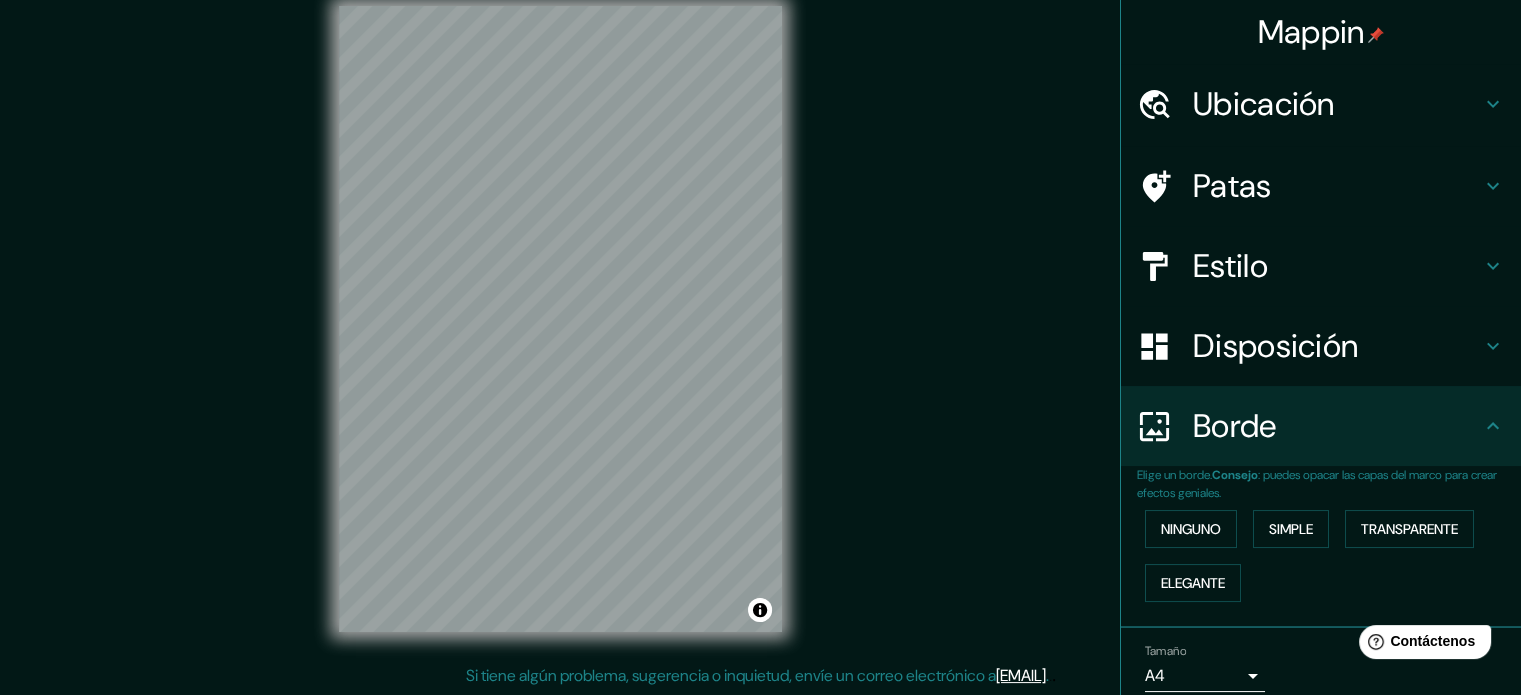 click on "Mappin Ubicación Patas Estilo Disposición Borde Elige un borde.  Consejo  : puedes opacar las capas del marco para crear efectos geniales. Ninguno Simple Transparente Elegante Tamaño A4 single Crea tu mapa © Mapbox   © OpenStreetMap   Improve this map Si tiene algún problema, sugerencia o inquietud, envíe un correo electrónico a  [EMAIL]  .   . ." at bounding box center [760, 335] 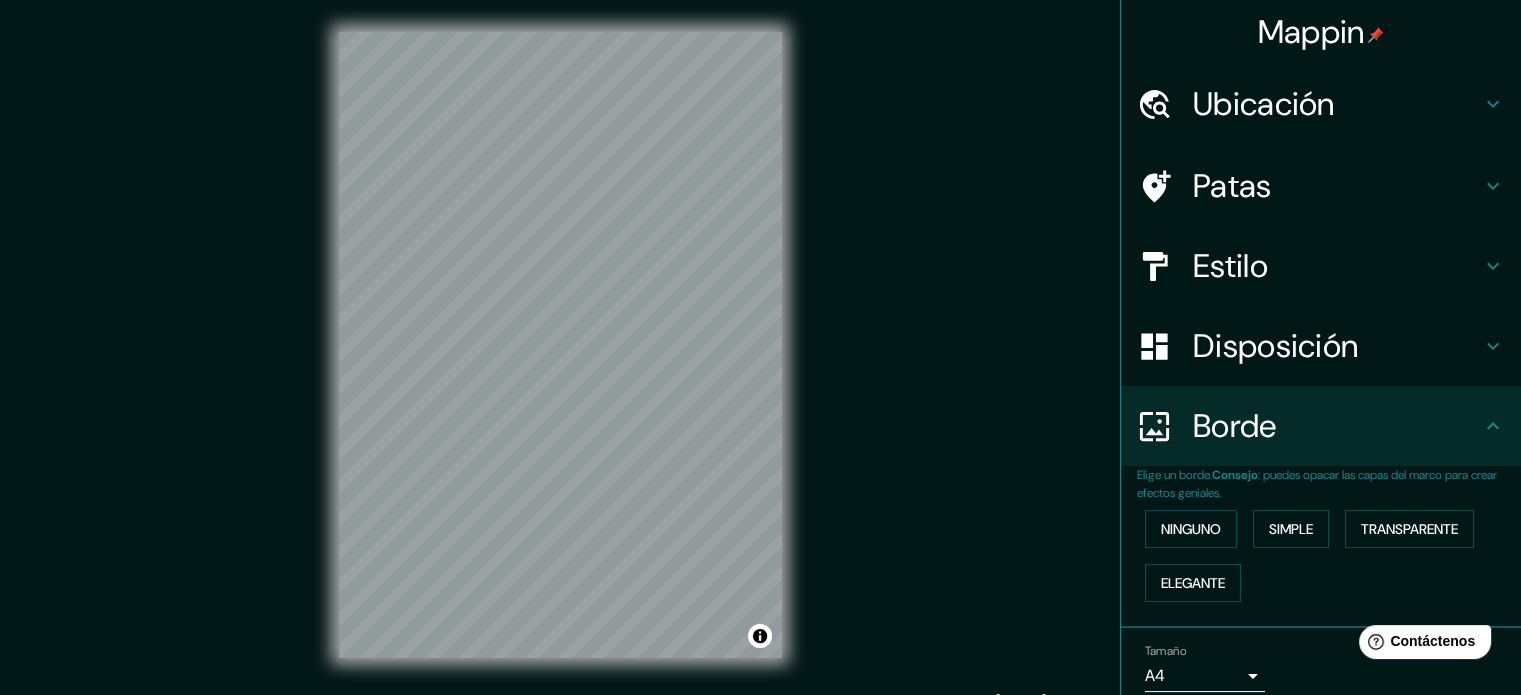 scroll, scrollTop: 26, scrollLeft: 0, axis: vertical 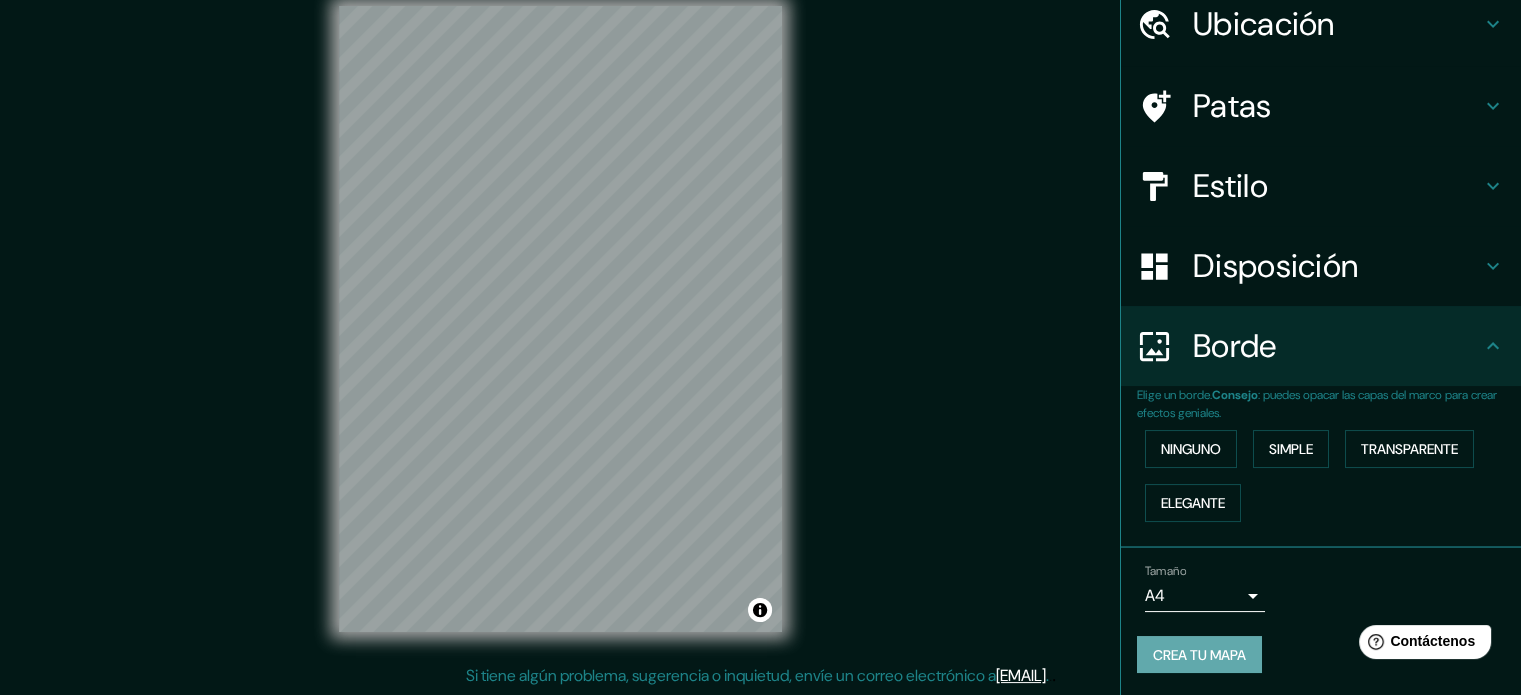 click on "Crea tu mapa" at bounding box center [1199, 655] 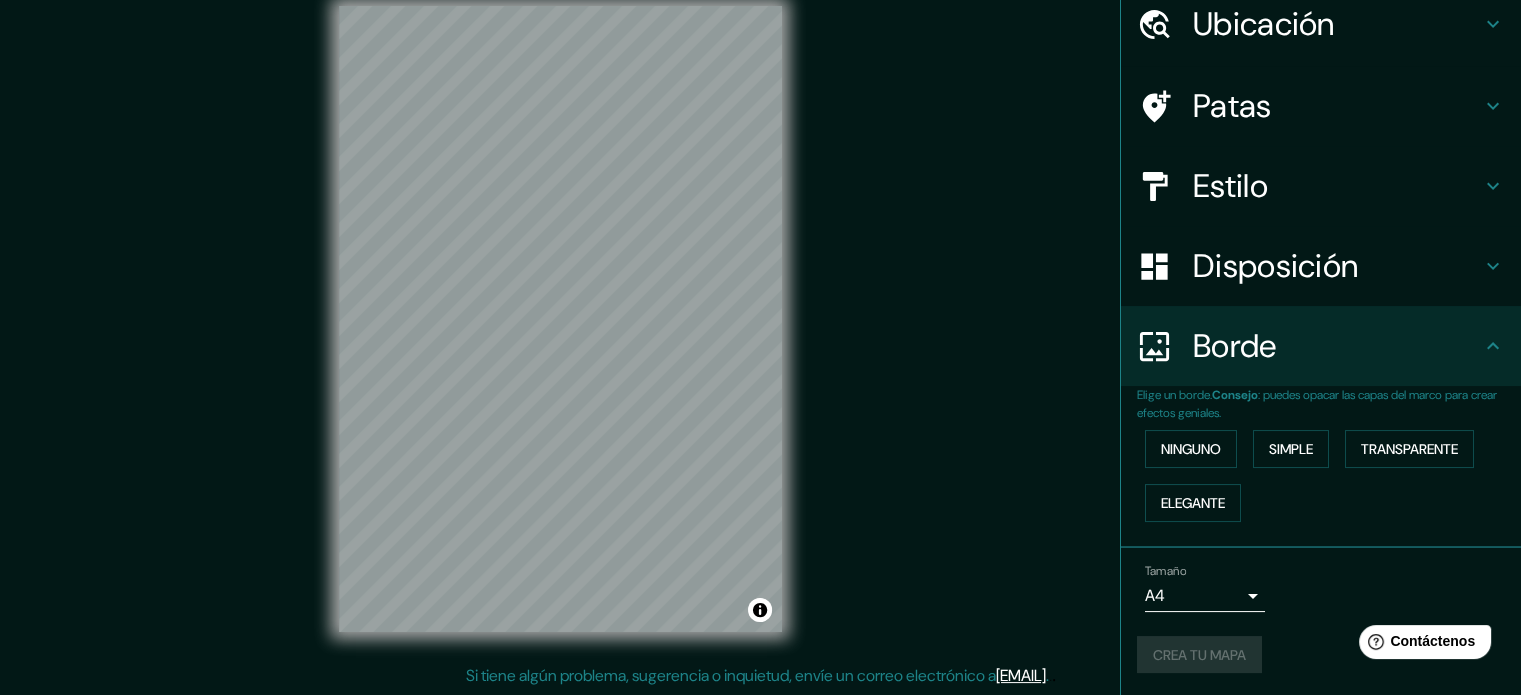 scroll, scrollTop: 0, scrollLeft: 0, axis: both 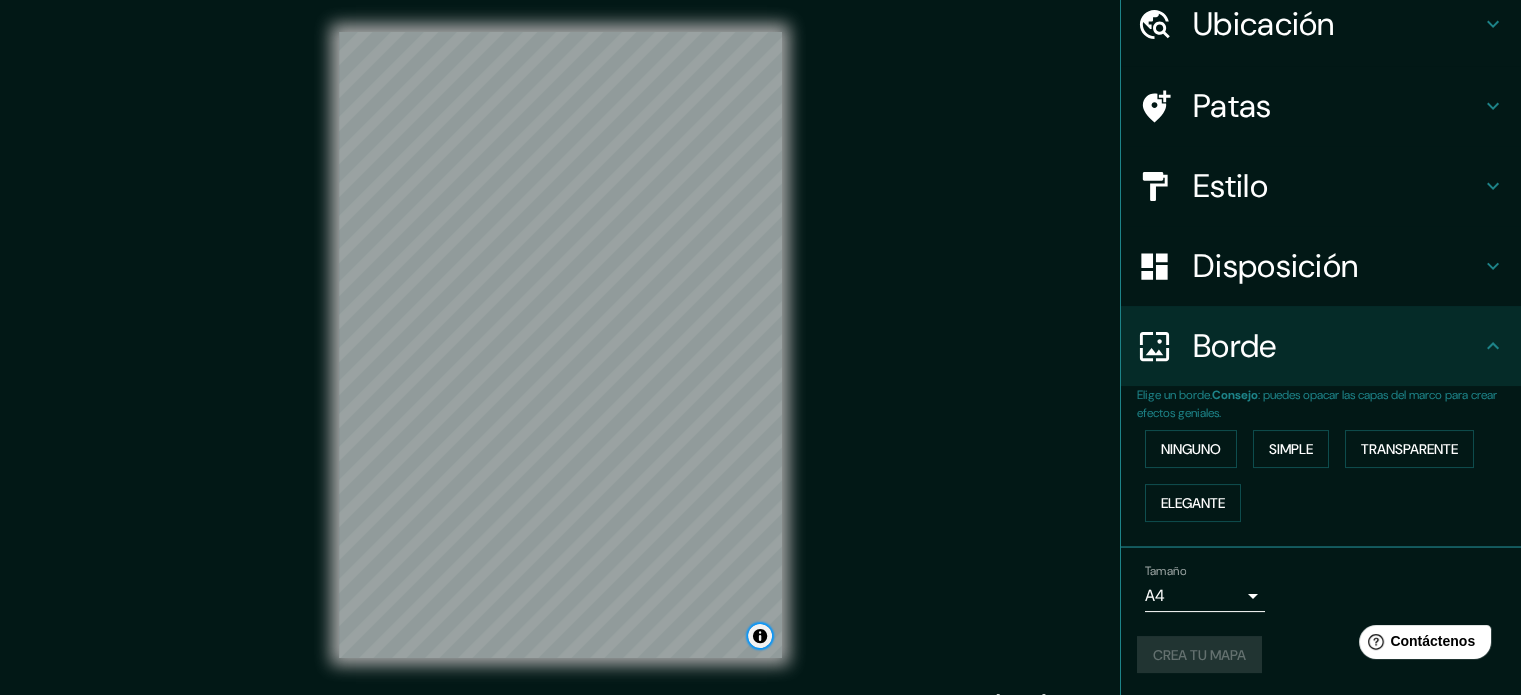 click at bounding box center (760, 636) 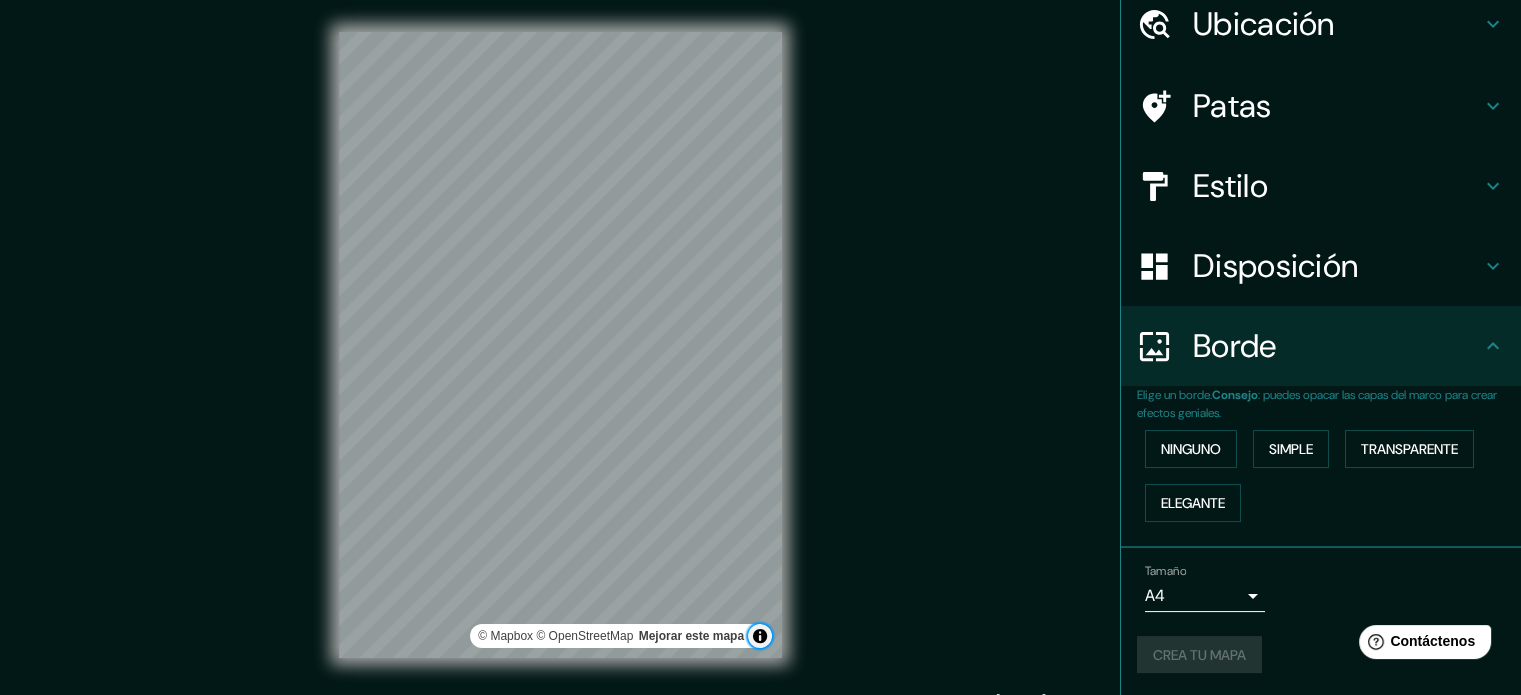 click at bounding box center (760, 636) 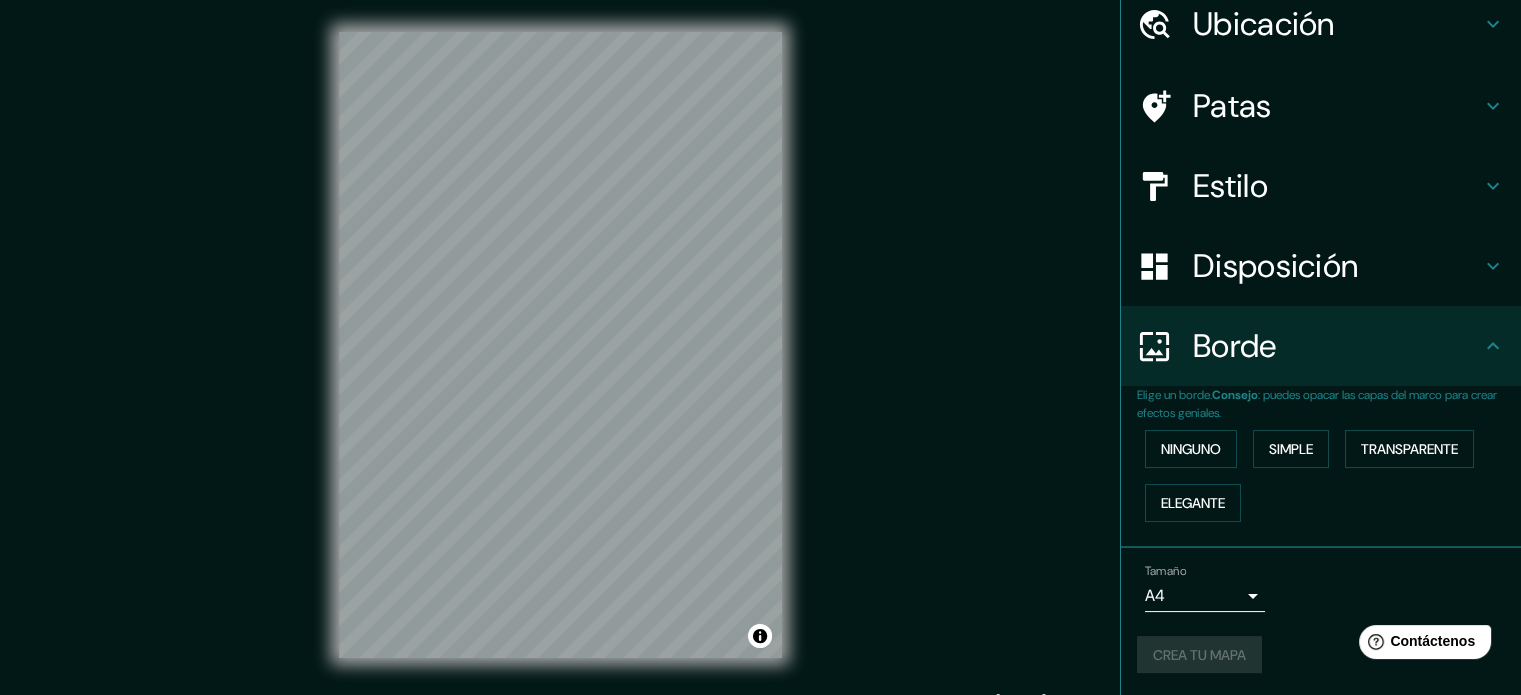 click on "Mappin Ubicación Patas Estilo Disposición Borde Elige un borde.  Consejo  : puedes opacar las capas del marco para crear efectos geniales. Ninguno Simple Transparente Elegante Tamaño A4 single Crea tu mapa © Mapbox    © OpenStreetMap    Mejorar este mapa Si tiene algún problema, sugerencia o inquietud, envíe un correo electrónico a  [EMAIL]  .   . ." at bounding box center (760, 361) 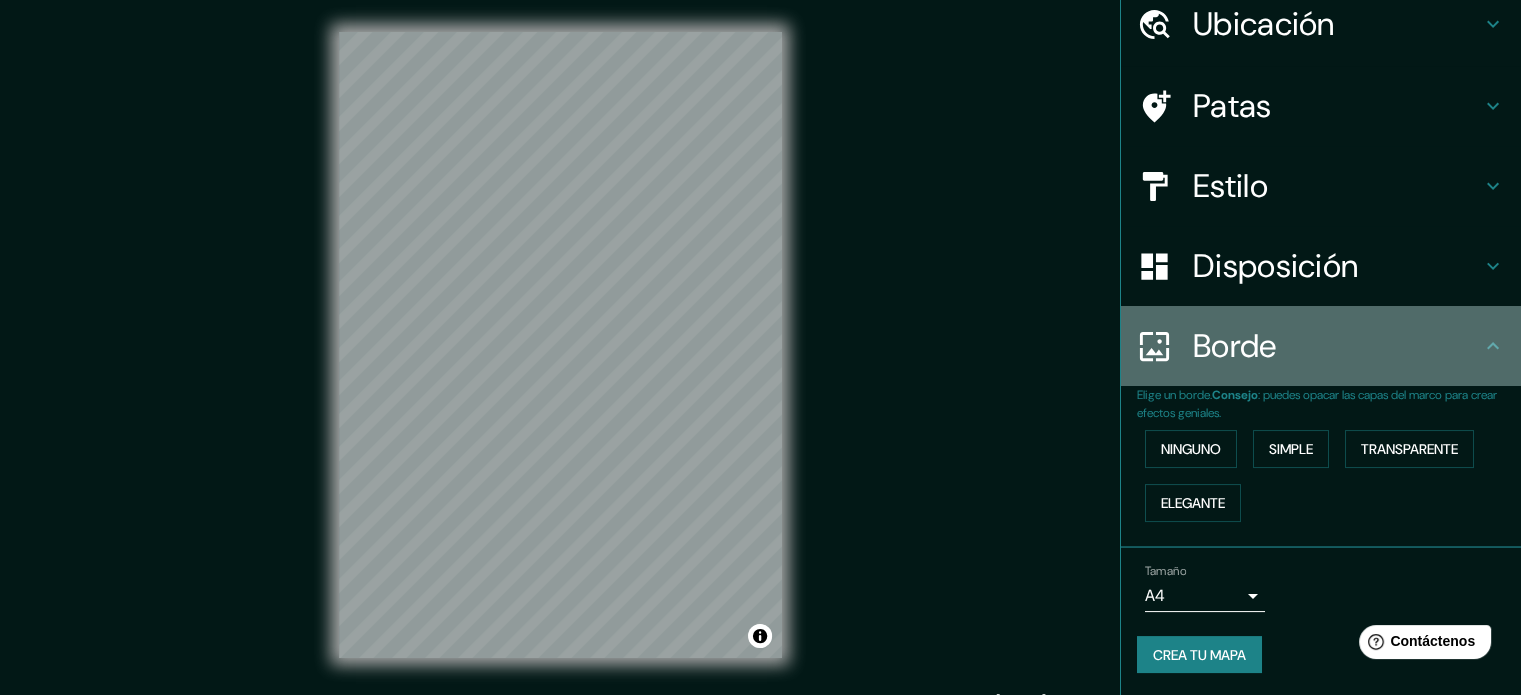 click on "Borde" at bounding box center [1337, 346] 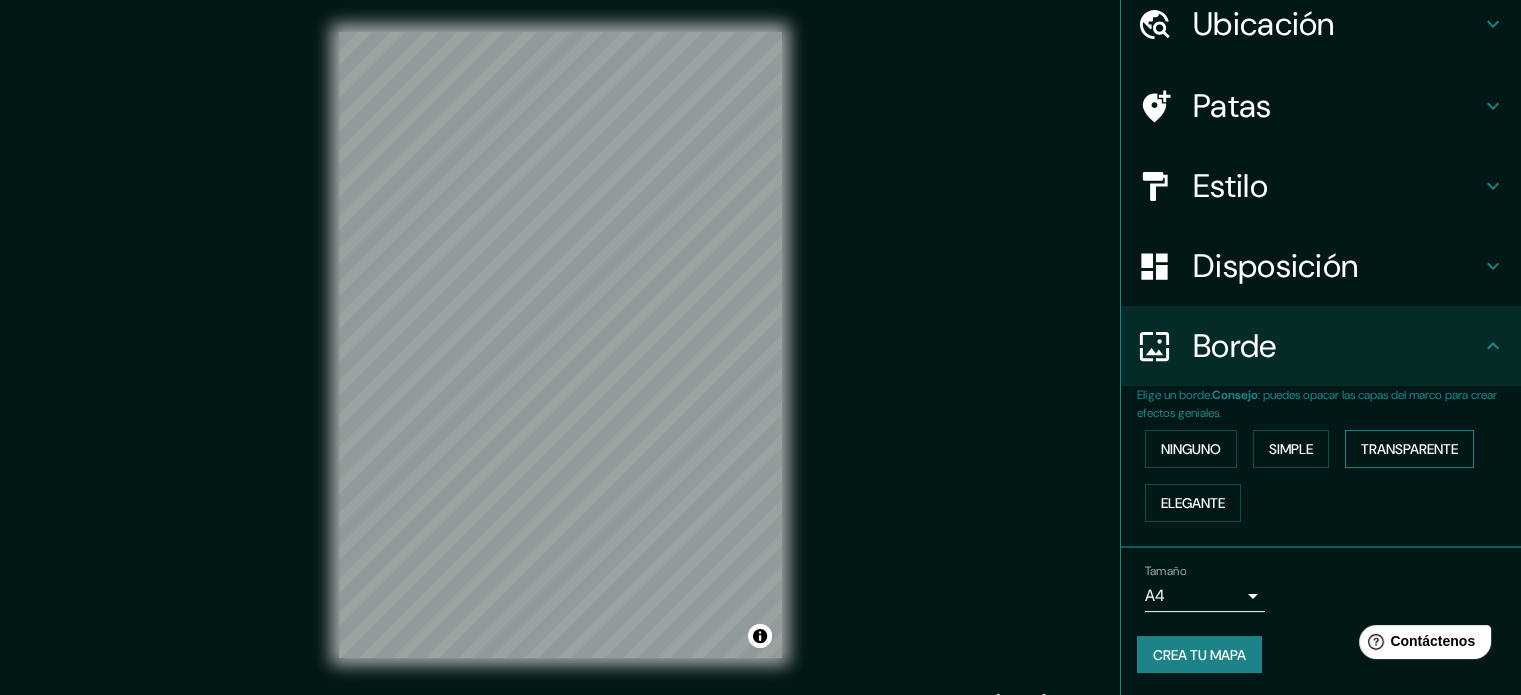 click on "Transparente" at bounding box center (1409, 449) 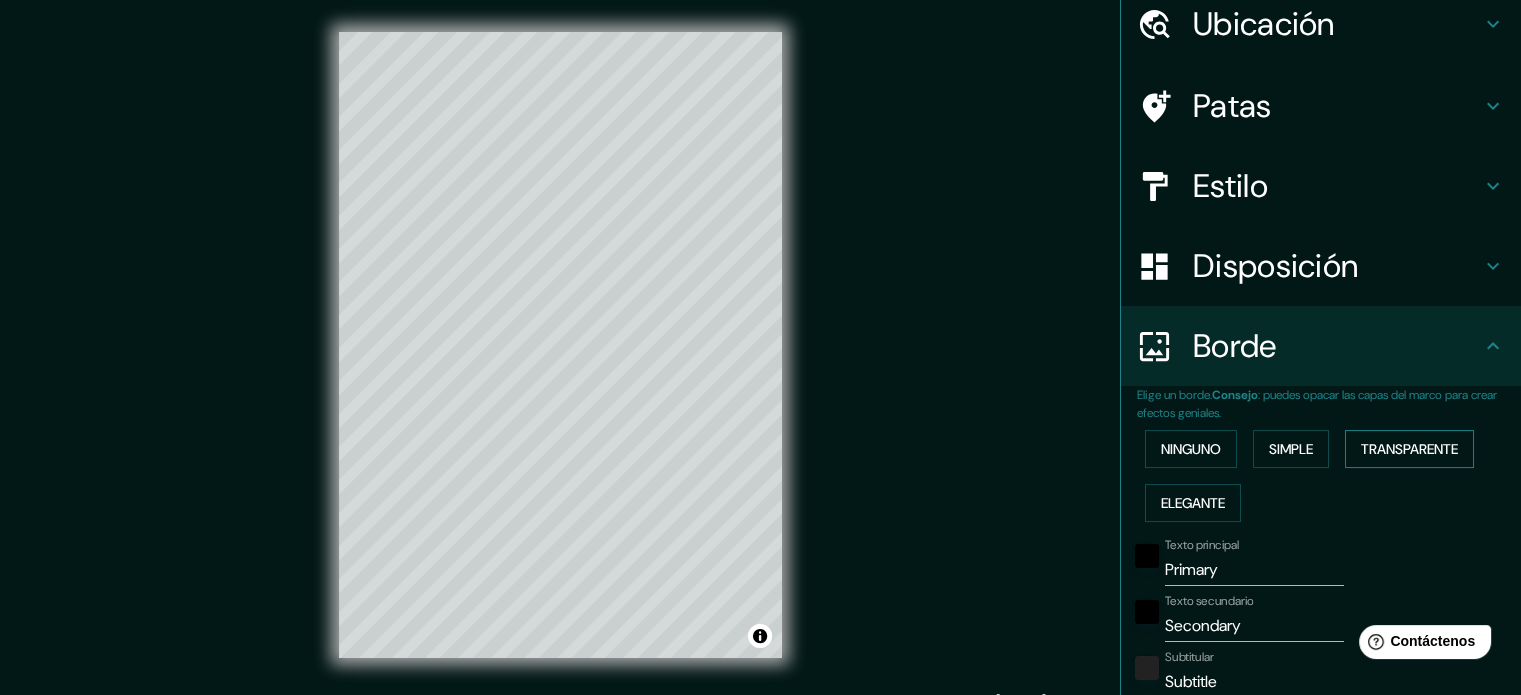 click on "Transparente" at bounding box center (1409, 449) 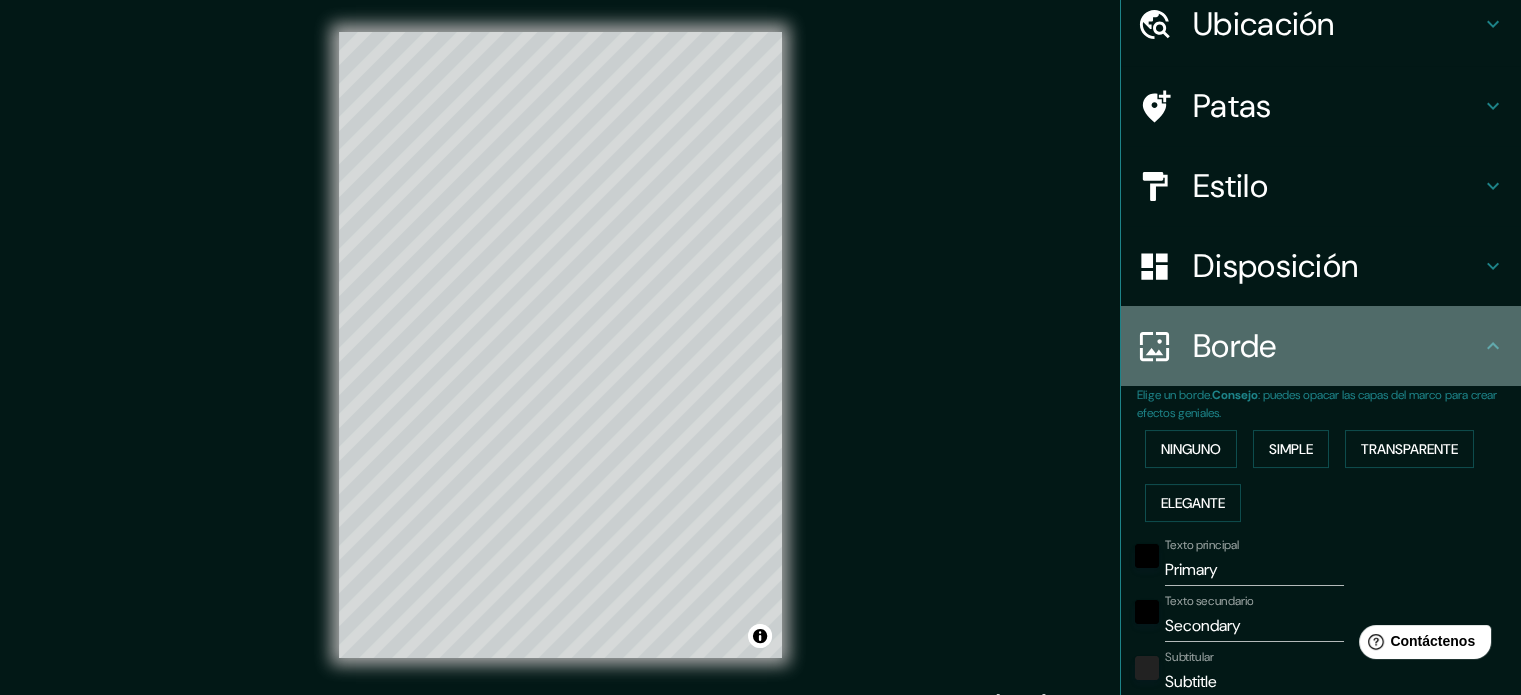 click on "Borde" at bounding box center (1337, 346) 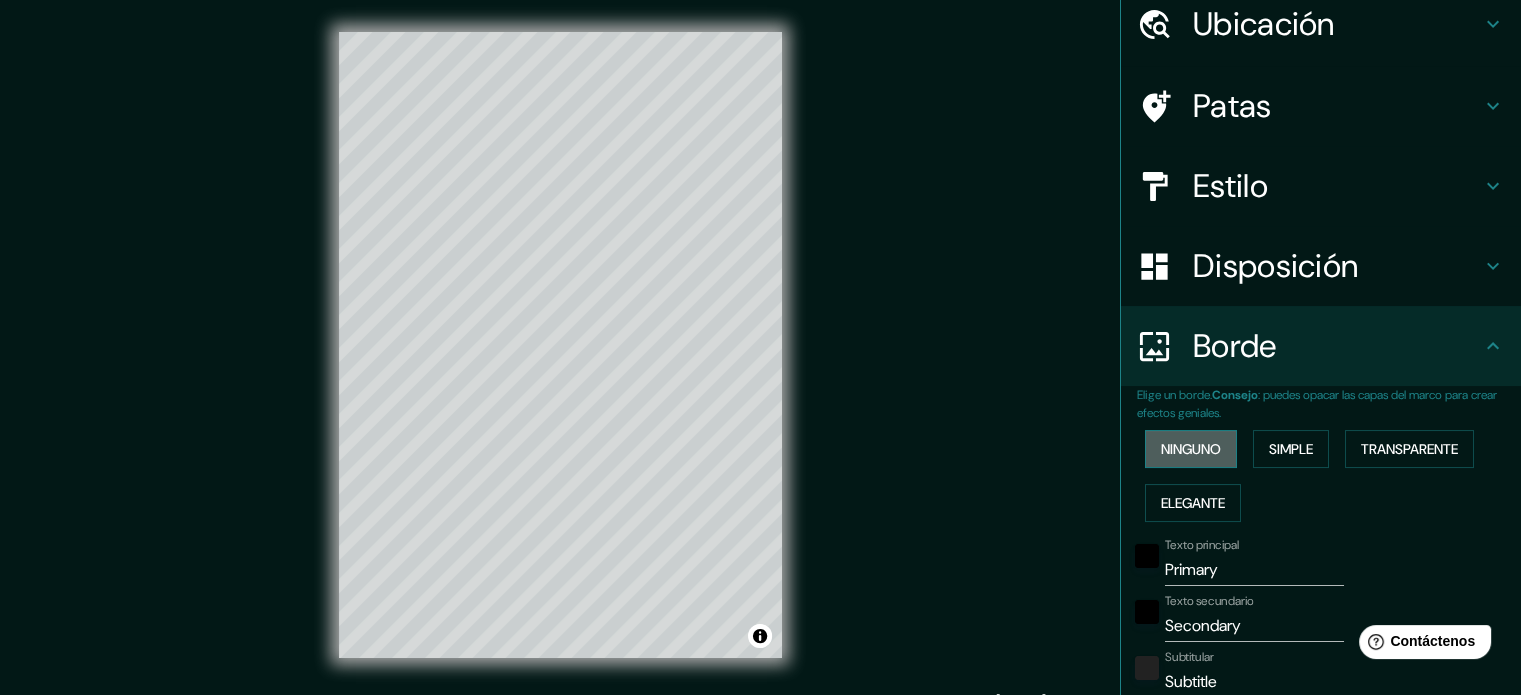 click on "Ninguno" at bounding box center [1191, 449] 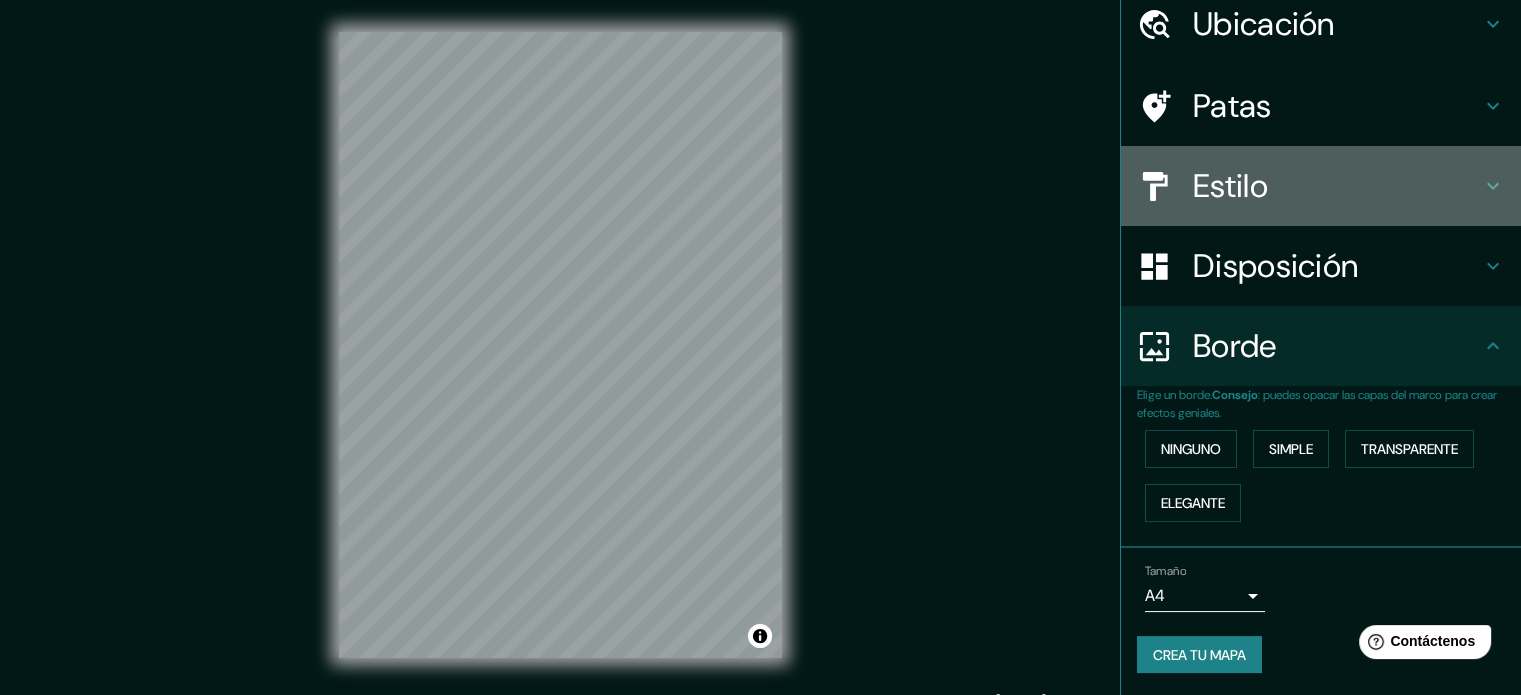 click on "Estilo" at bounding box center (1230, 186) 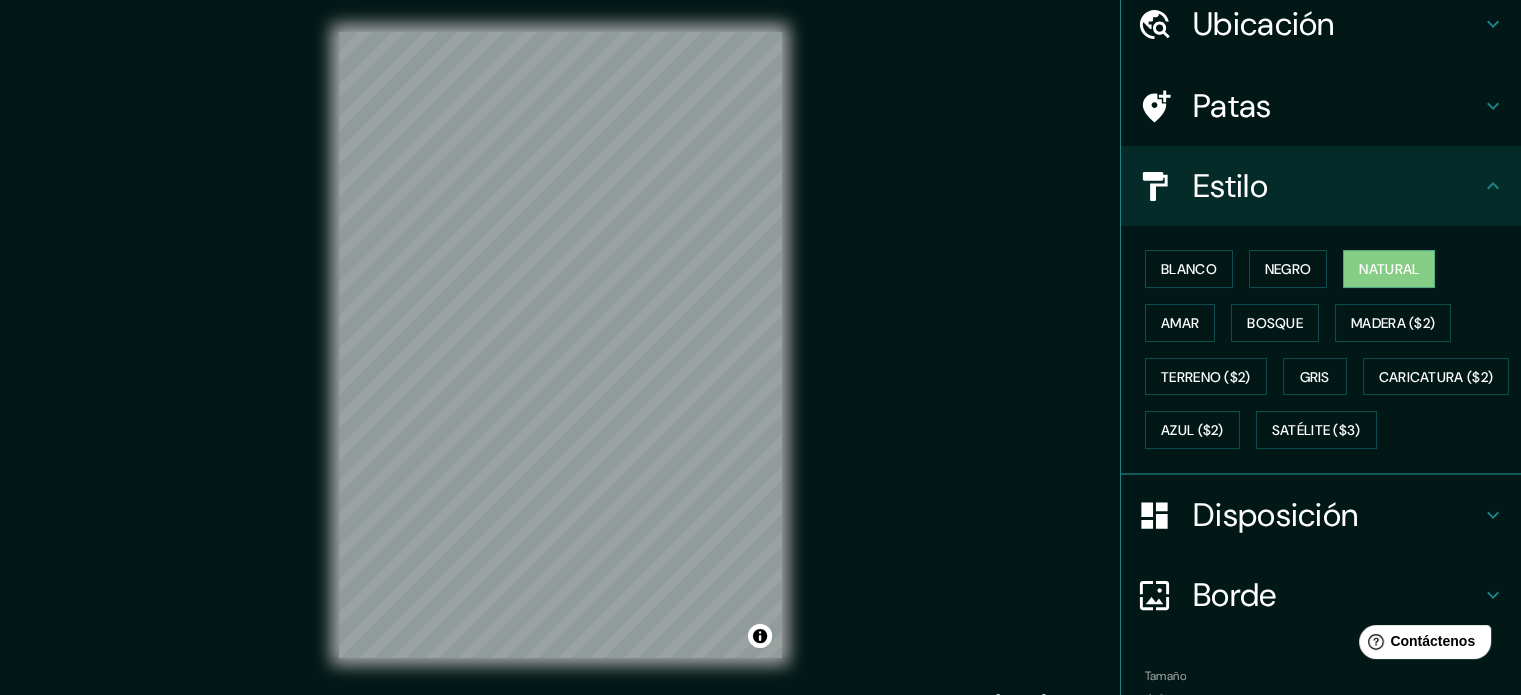 click on "Estilo" at bounding box center (1230, 186) 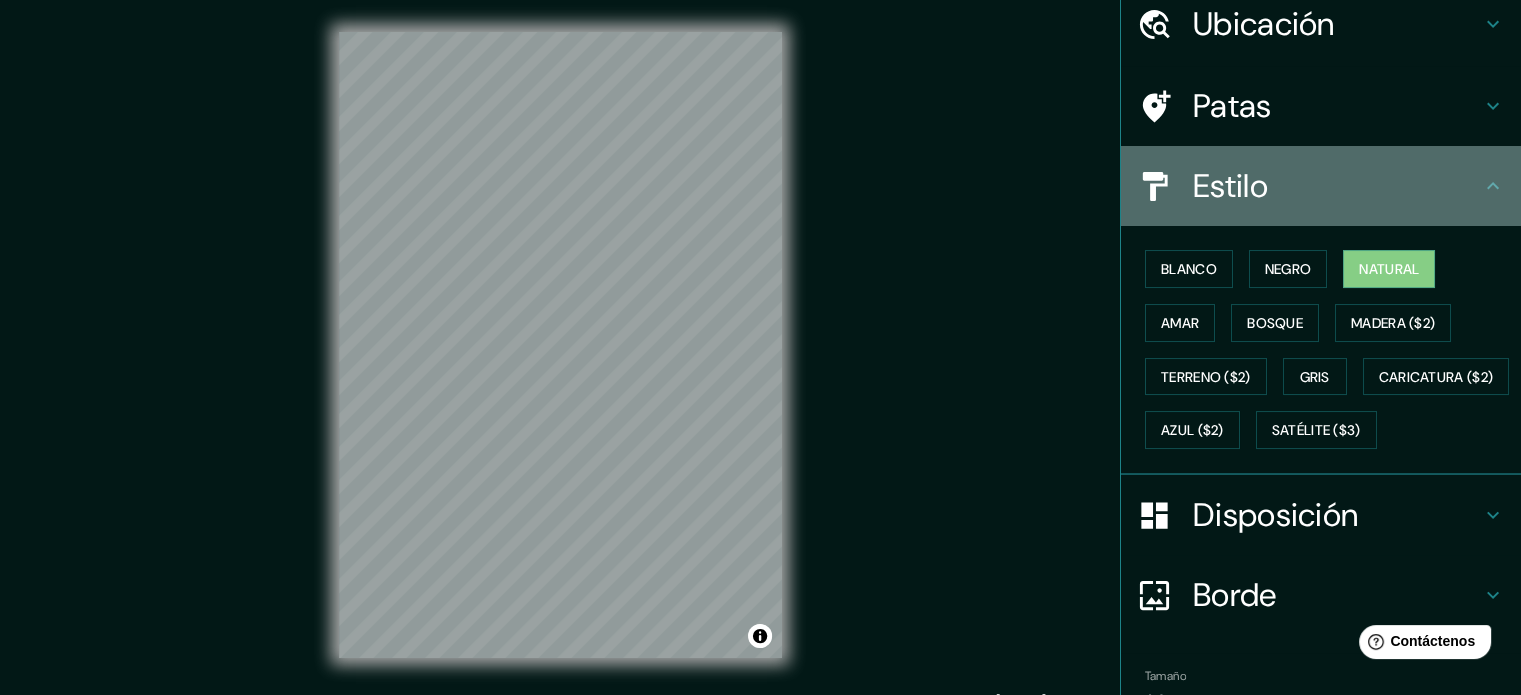 drag, startPoint x: 1500, startPoint y: 187, endPoint x: 1480, endPoint y: 188, distance: 20.024984 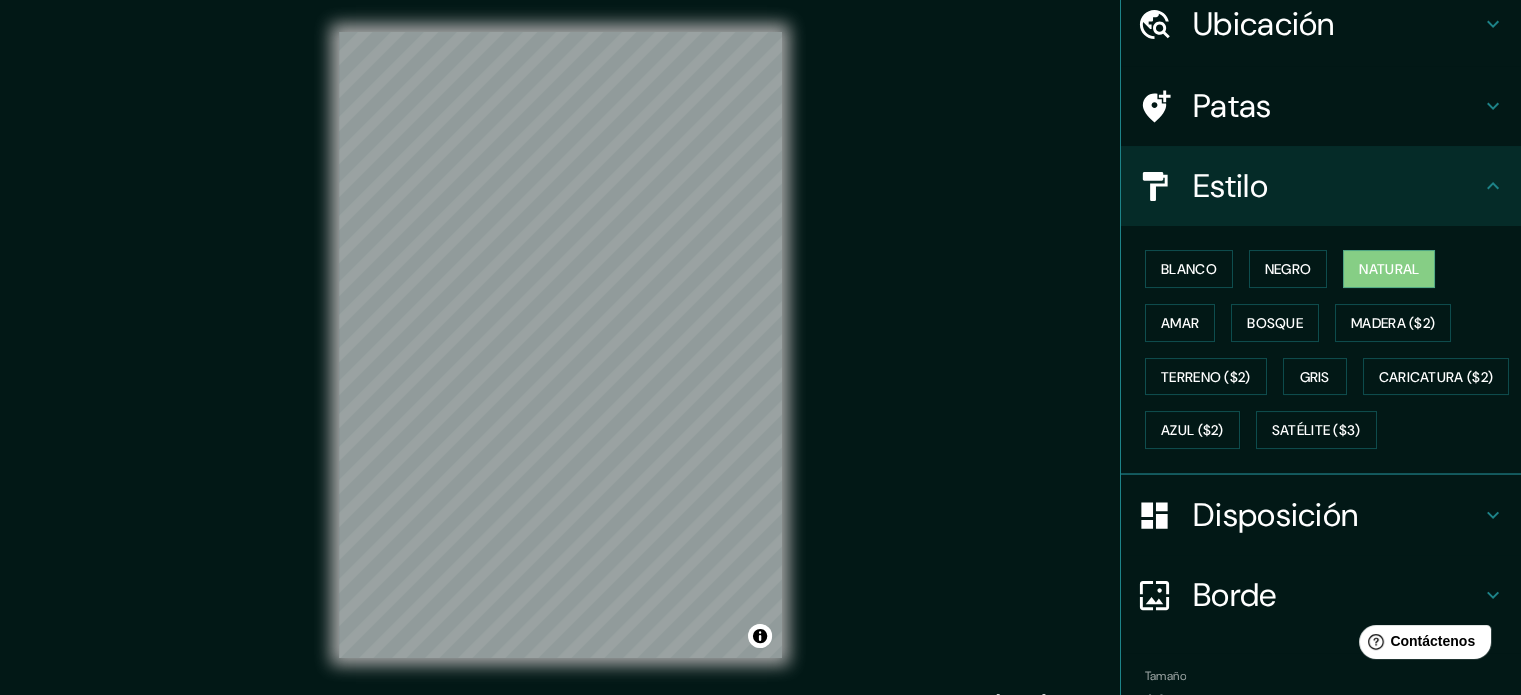click 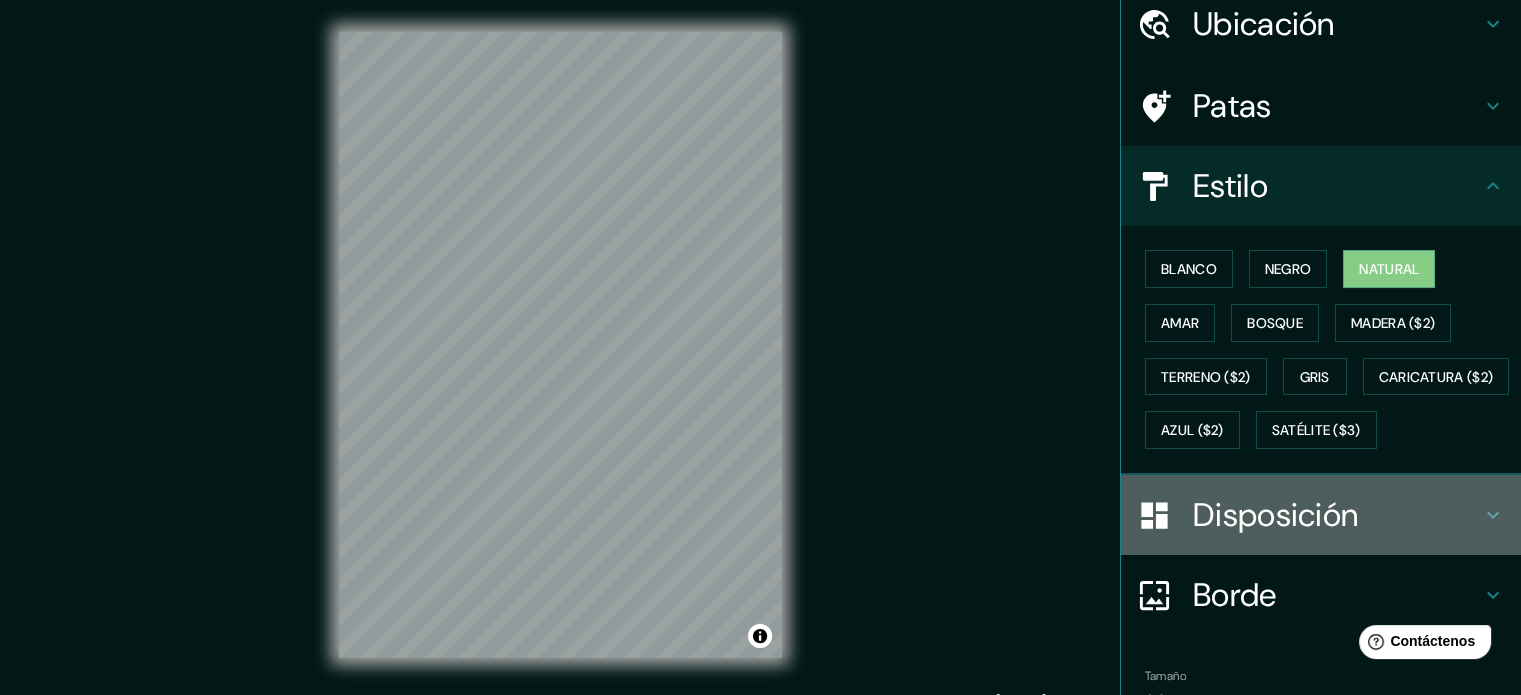 click on "Disposición" at bounding box center (1275, 515) 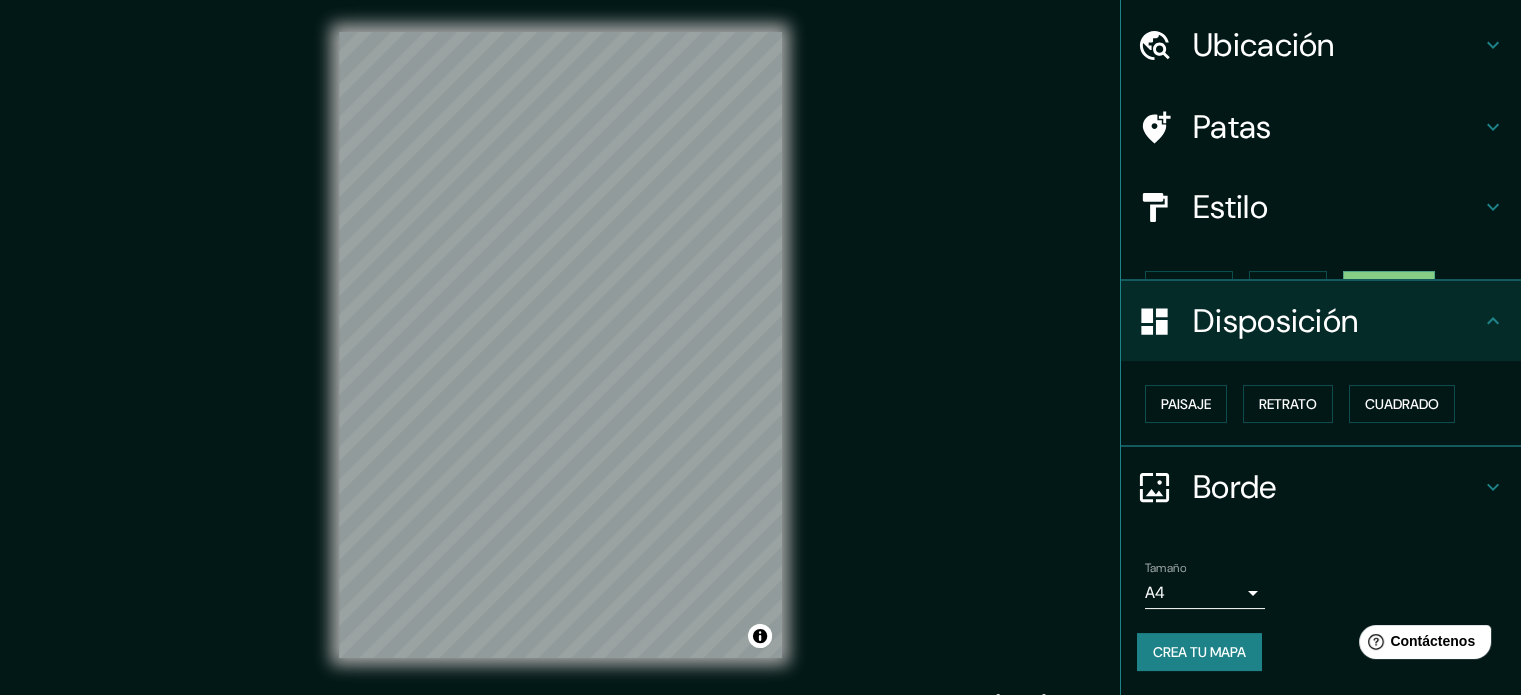 scroll, scrollTop: 24, scrollLeft: 0, axis: vertical 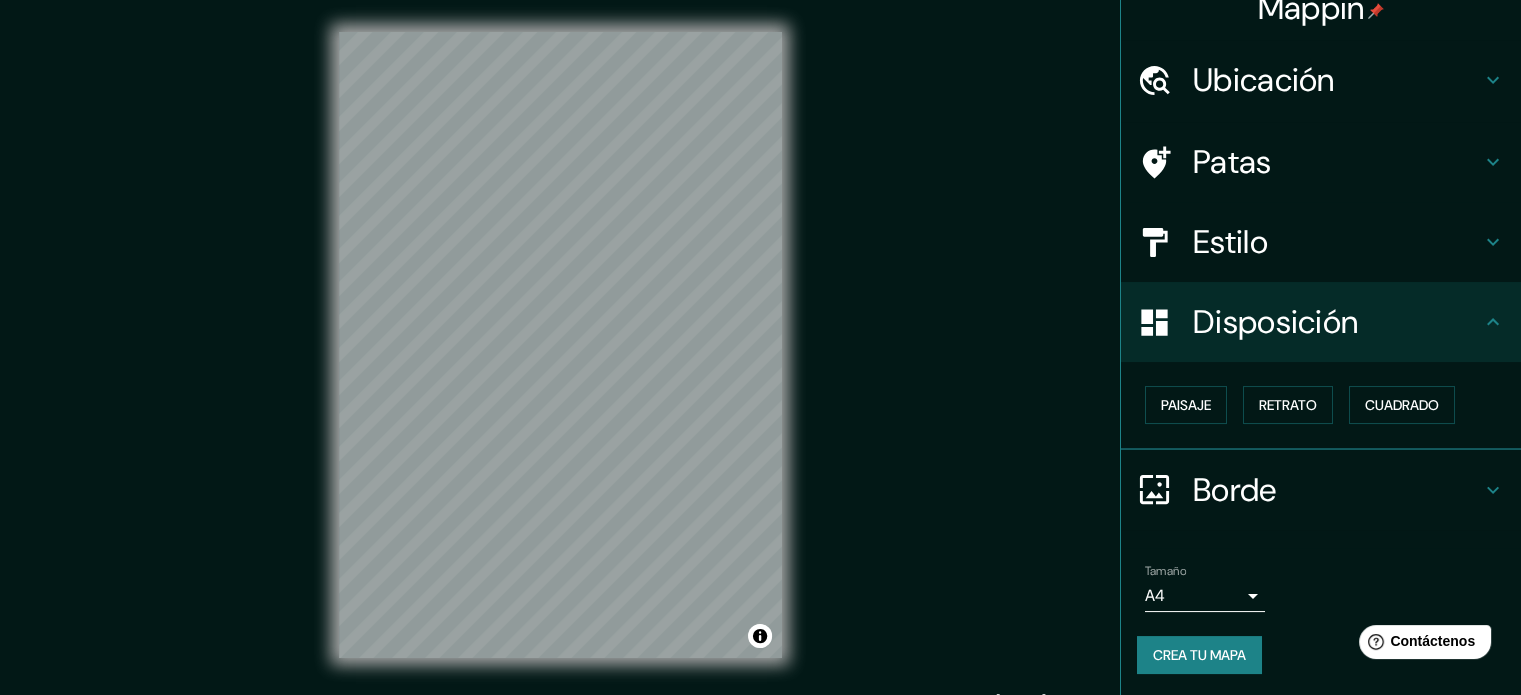 click on "Estilo" at bounding box center [1321, 242] 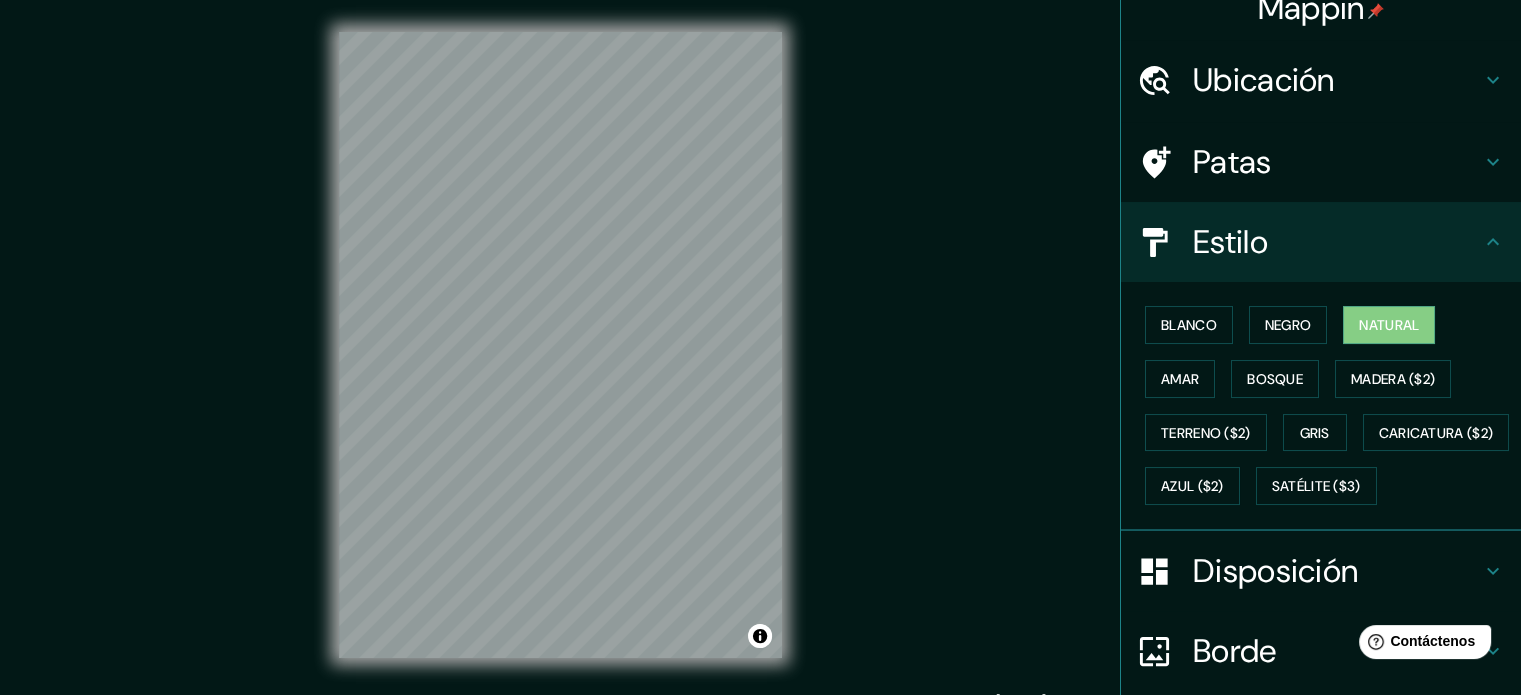 click on "Borde" at bounding box center (1235, 651) 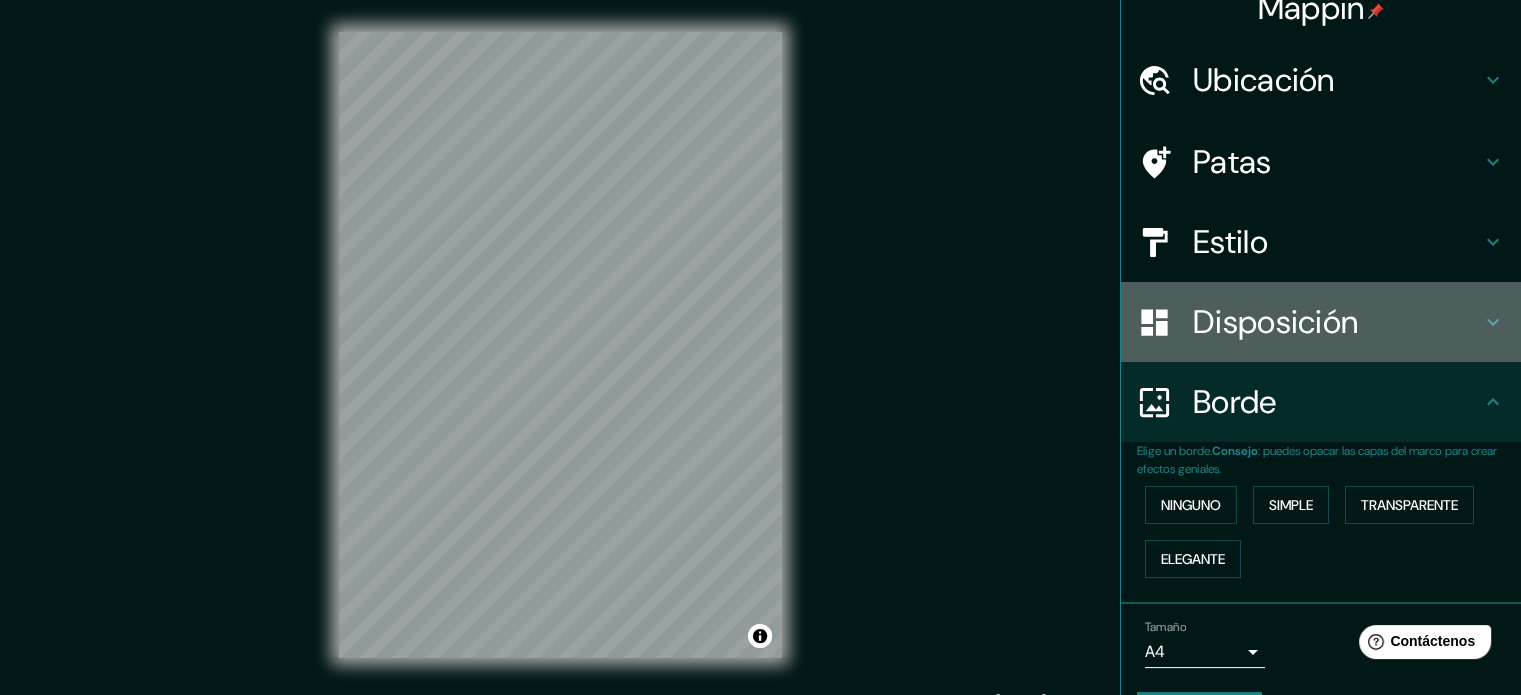 click on "Disposición" at bounding box center [1321, 322] 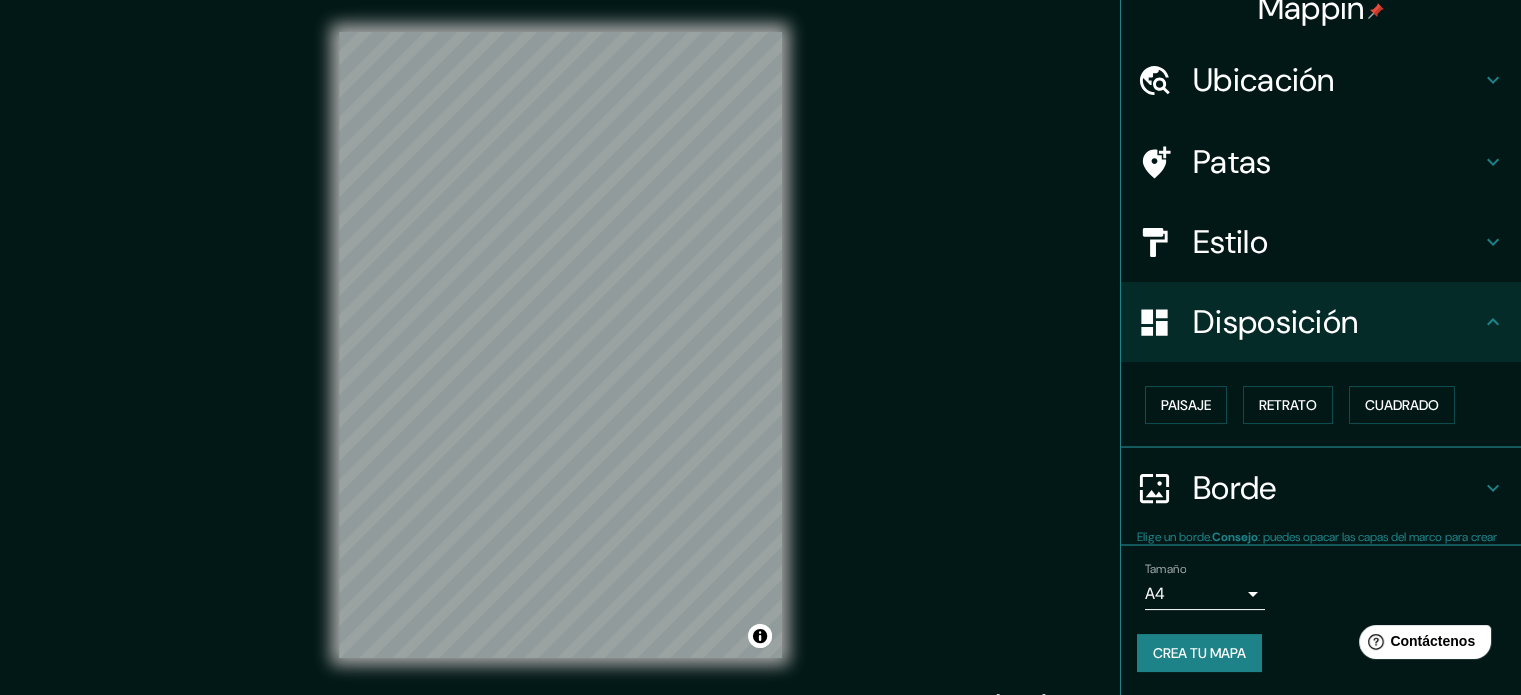scroll, scrollTop: 24, scrollLeft: 0, axis: vertical 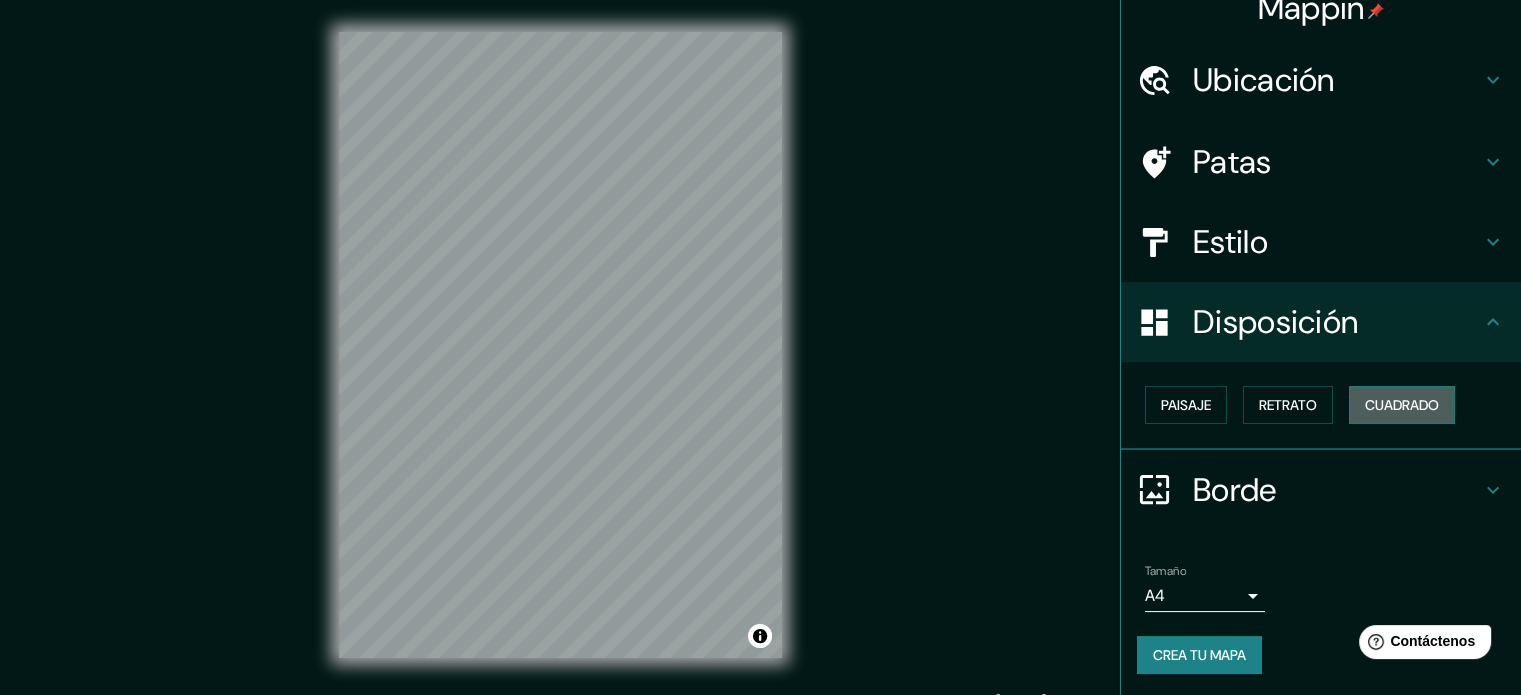 click on "Cuadrado" at bounding box center [1402, 405] 